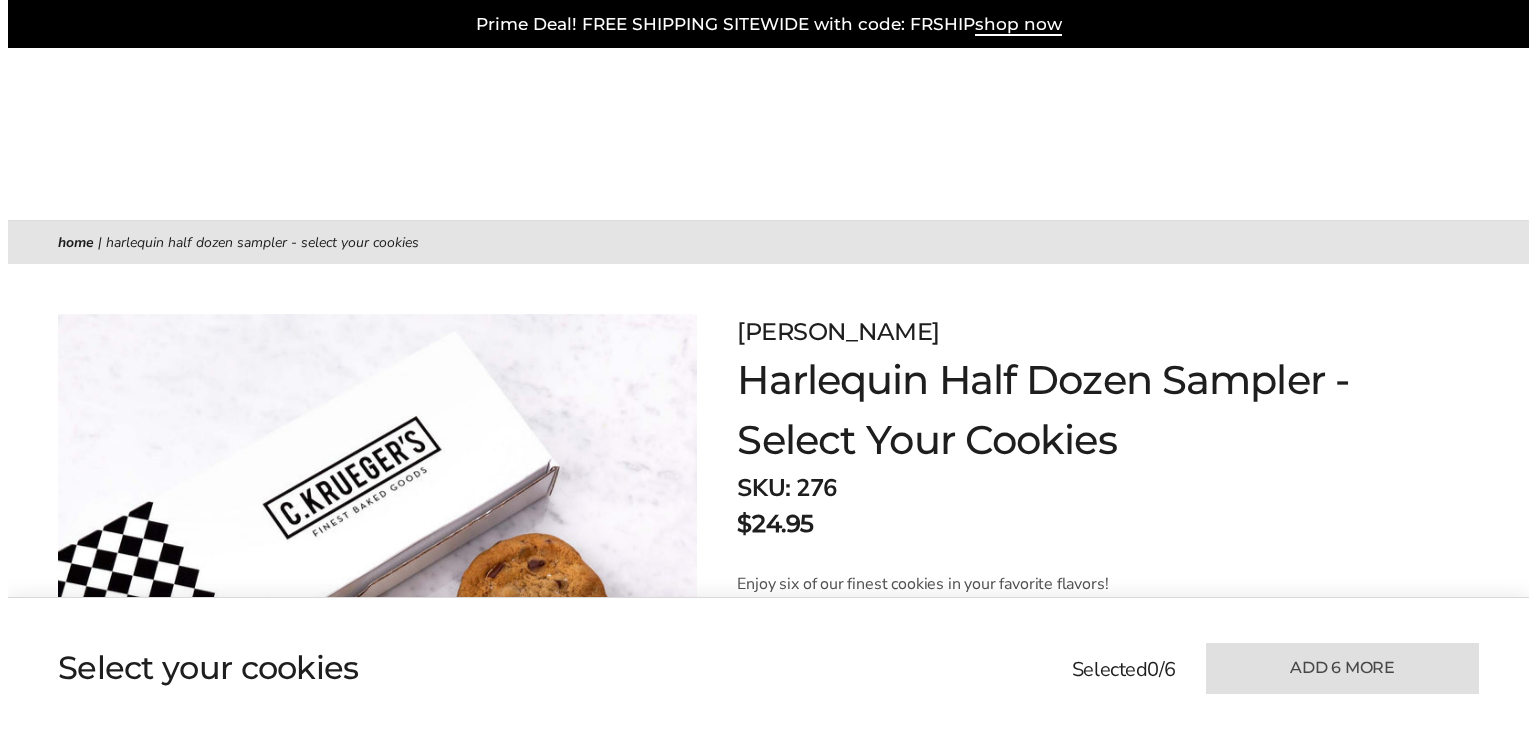 scroll, scrollTop: 0, scrollLeft: 0, axis: both 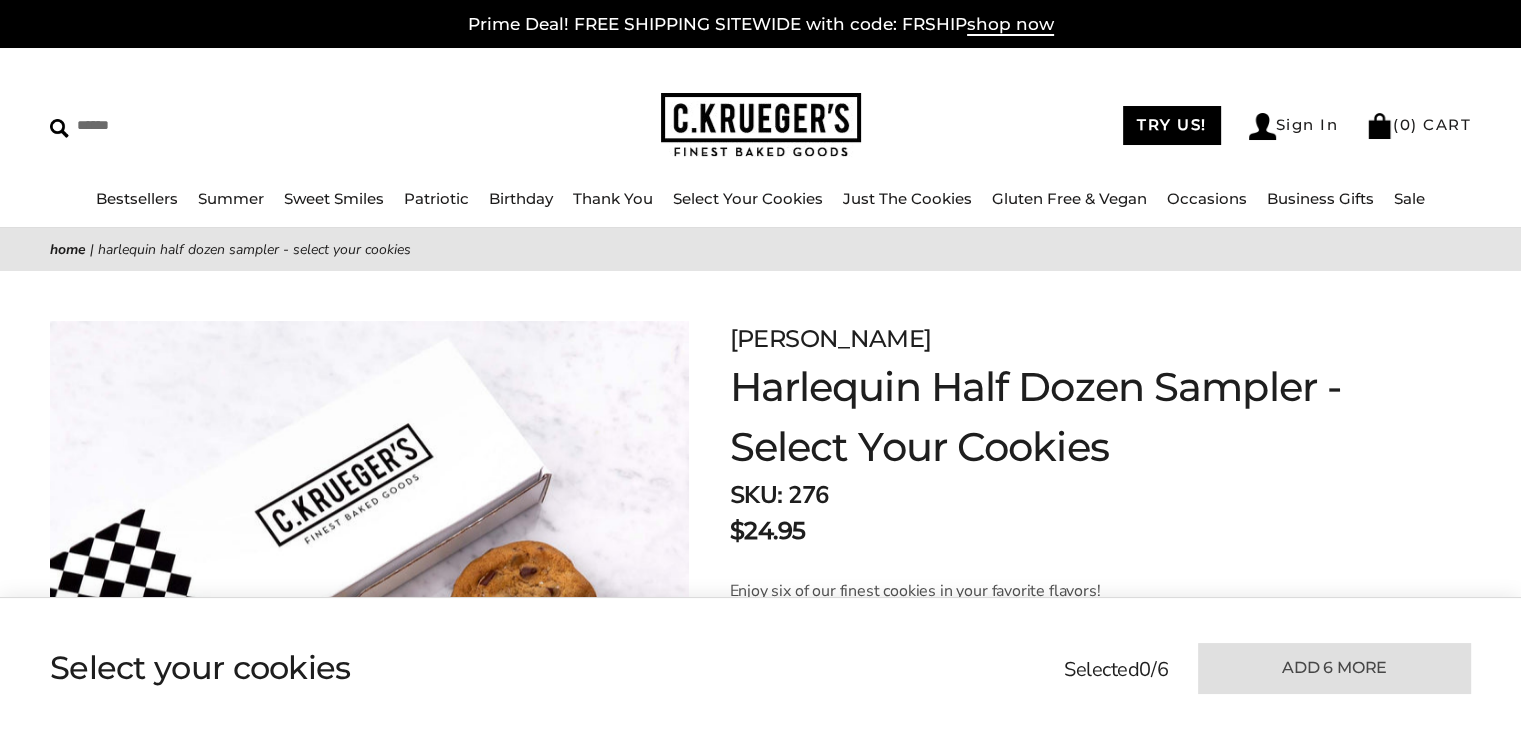 click on "SKU:
276" at bounding box center (1050, 495) 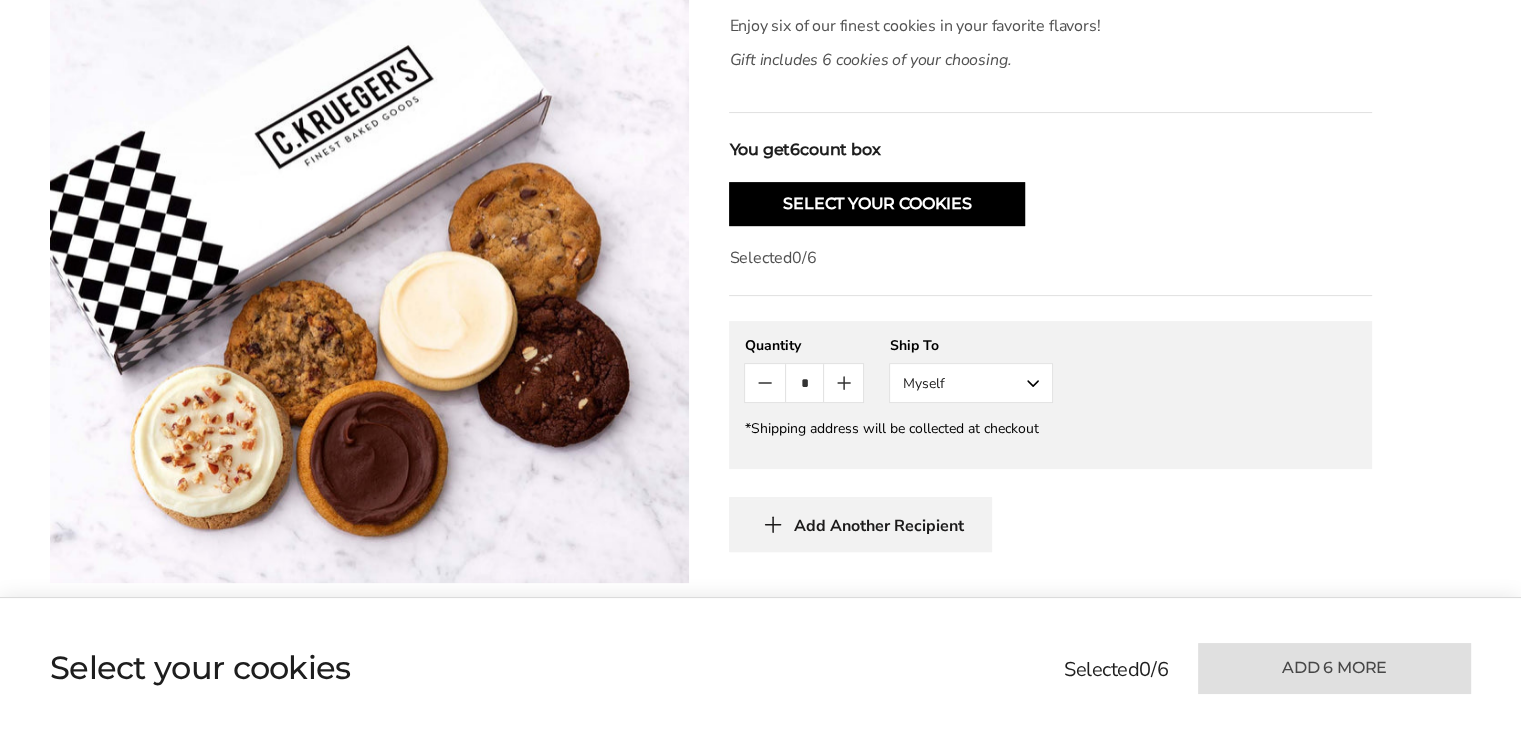 scroll, scrollTop: 600, scrollLeft: 0, axis: vertical 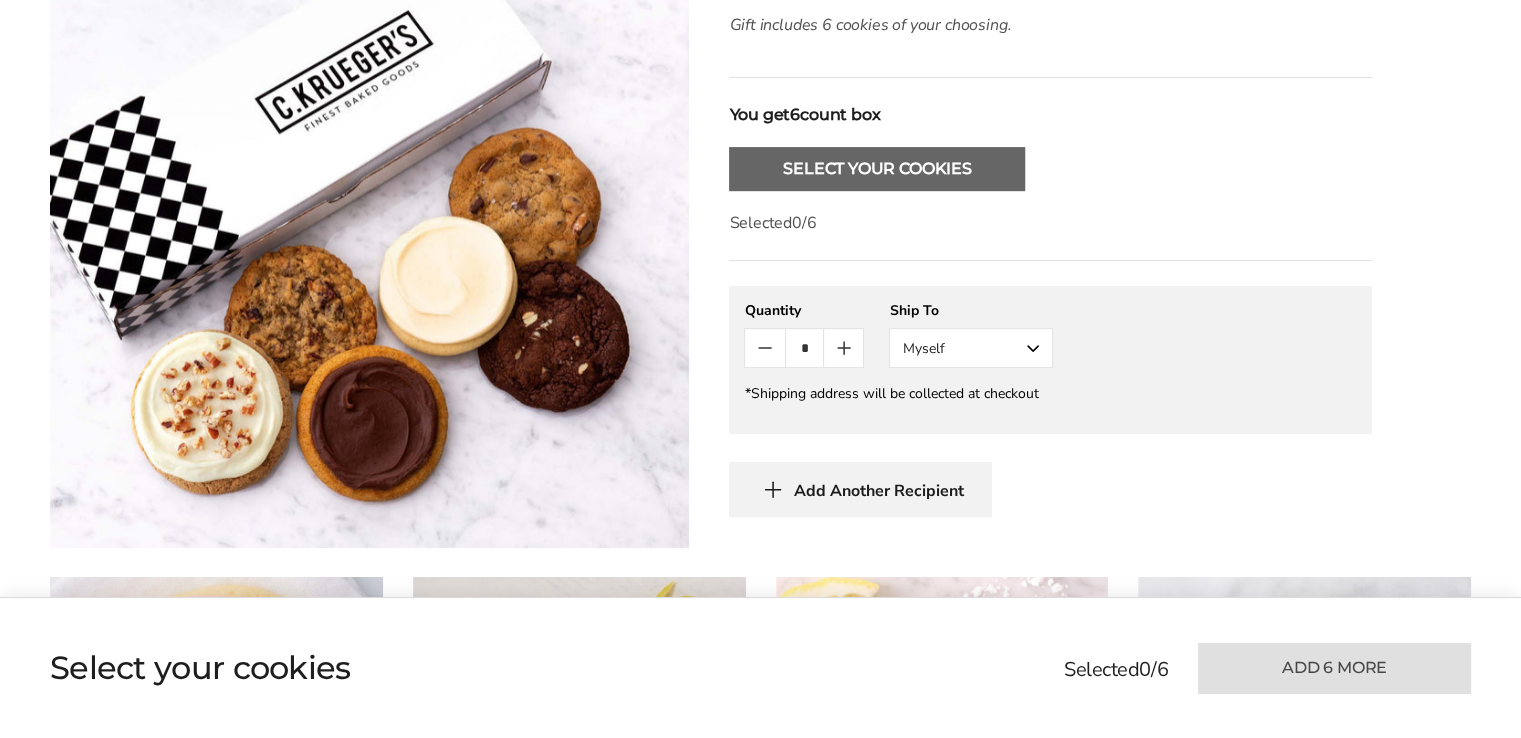 click on "Select Your Cookies" at bounding box center [877, 169] 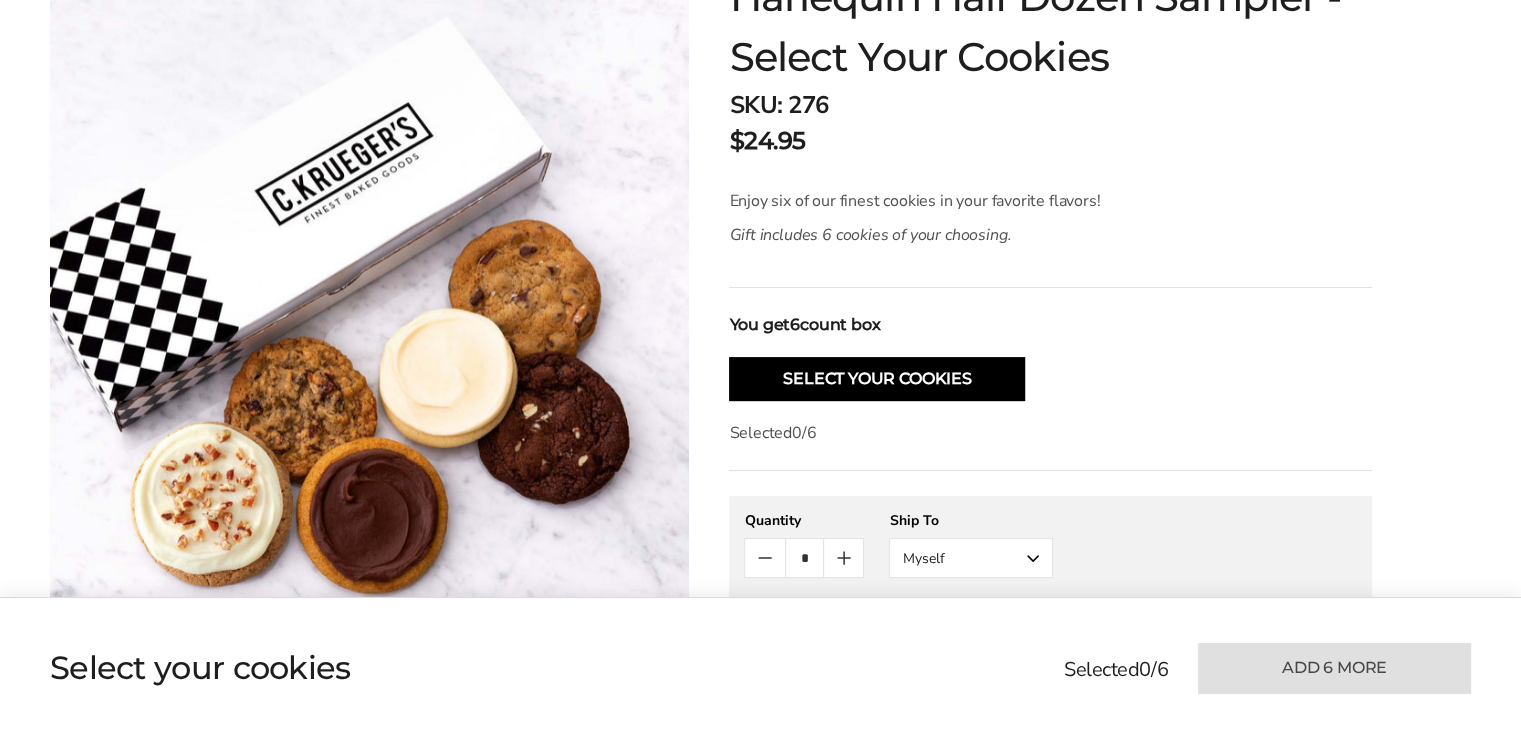 scroll, scrollTop: 400, scrollLeft: 0, axis: vertical 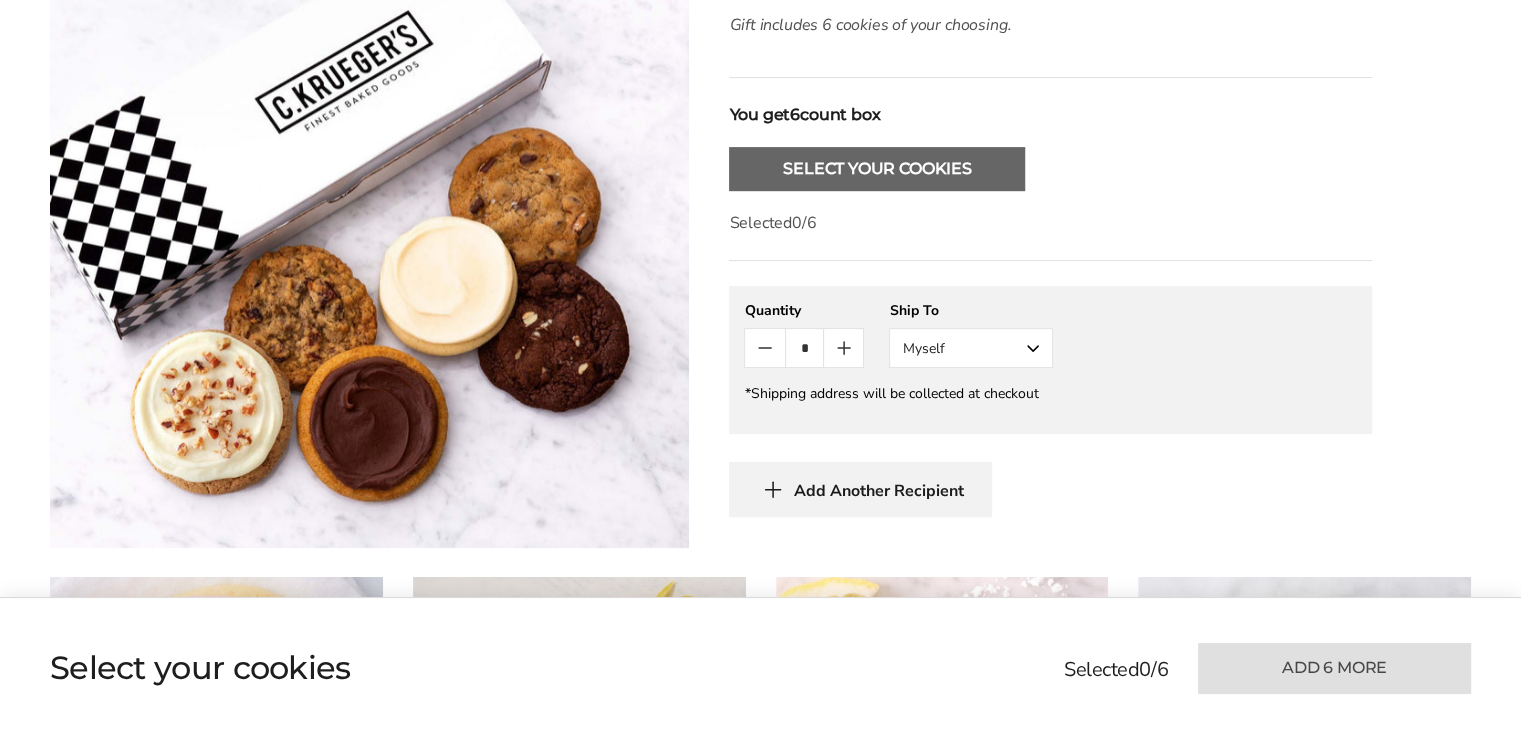 click on "Select Your Cookies" at bounding box center (877, 169) 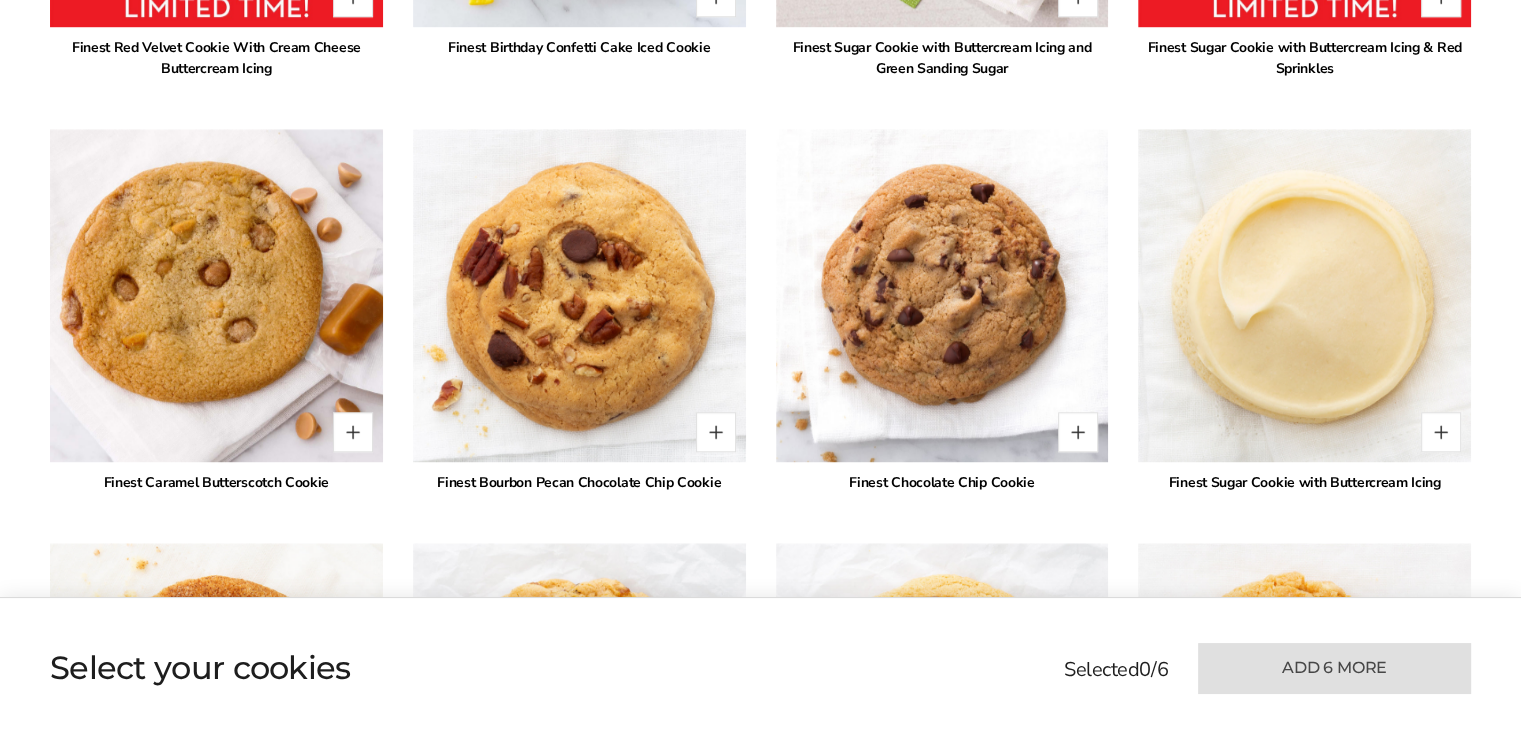 scroll, scrollTop: 2356, scrollLeft: 0, axis: vertical 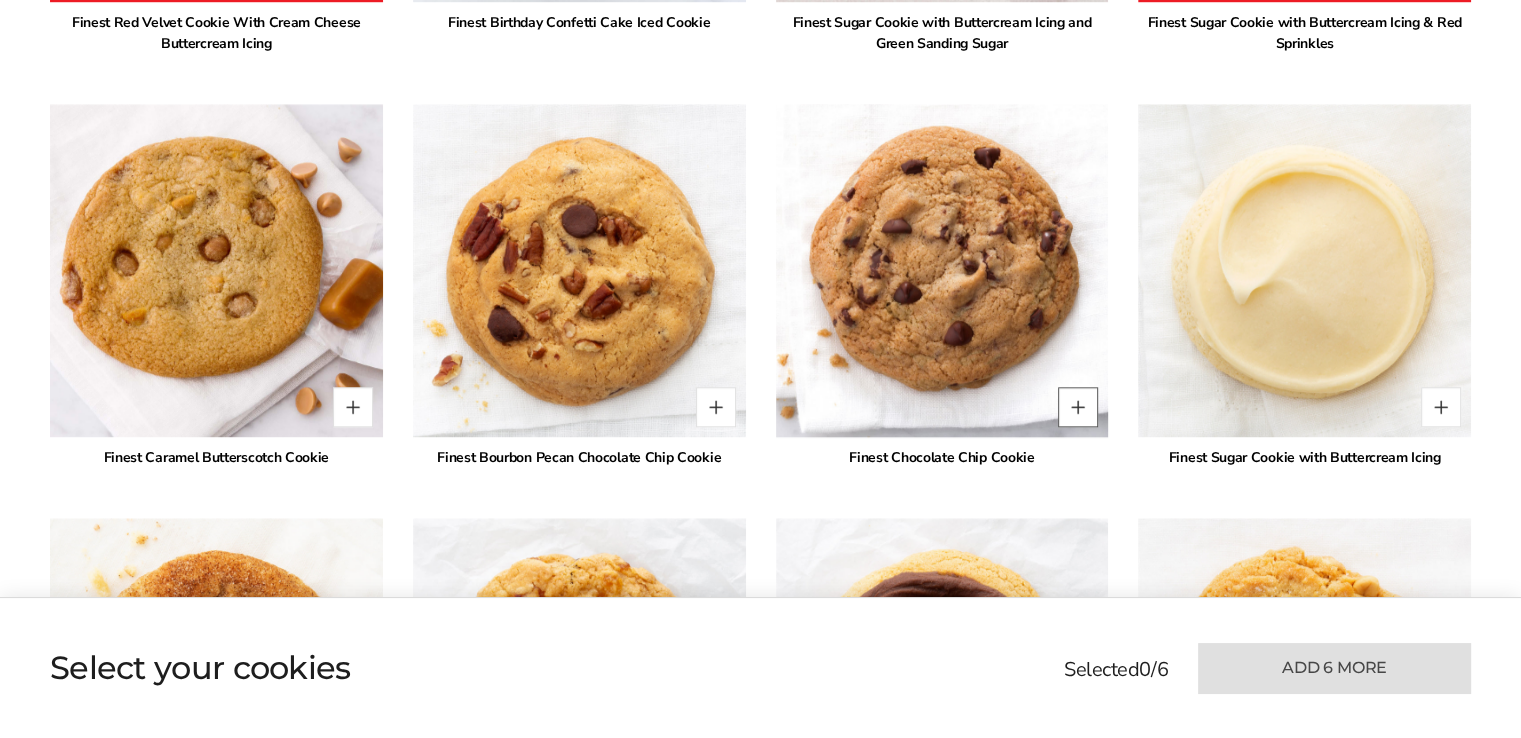 click at bounding box center (1078, 407) 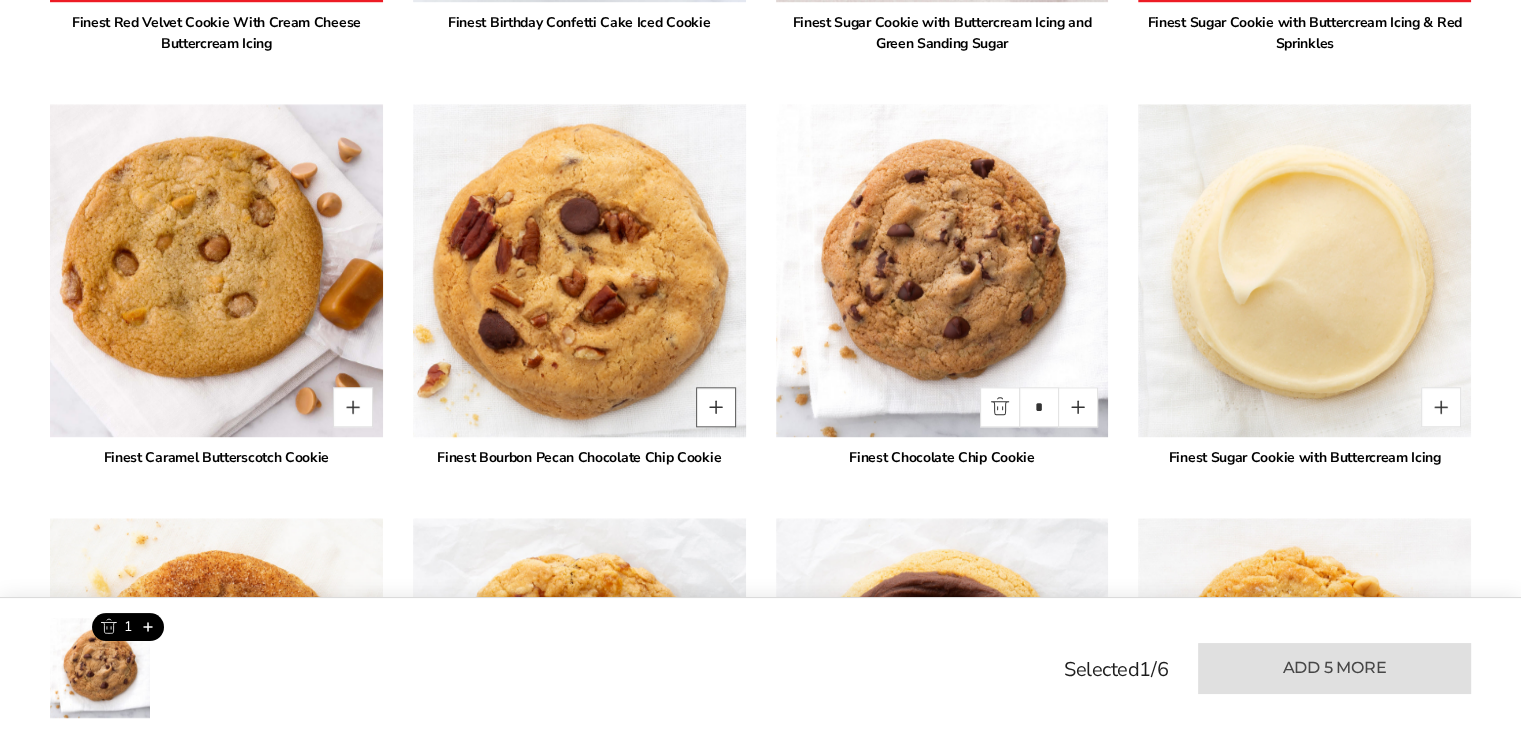 click at bounding box center (716, 407) 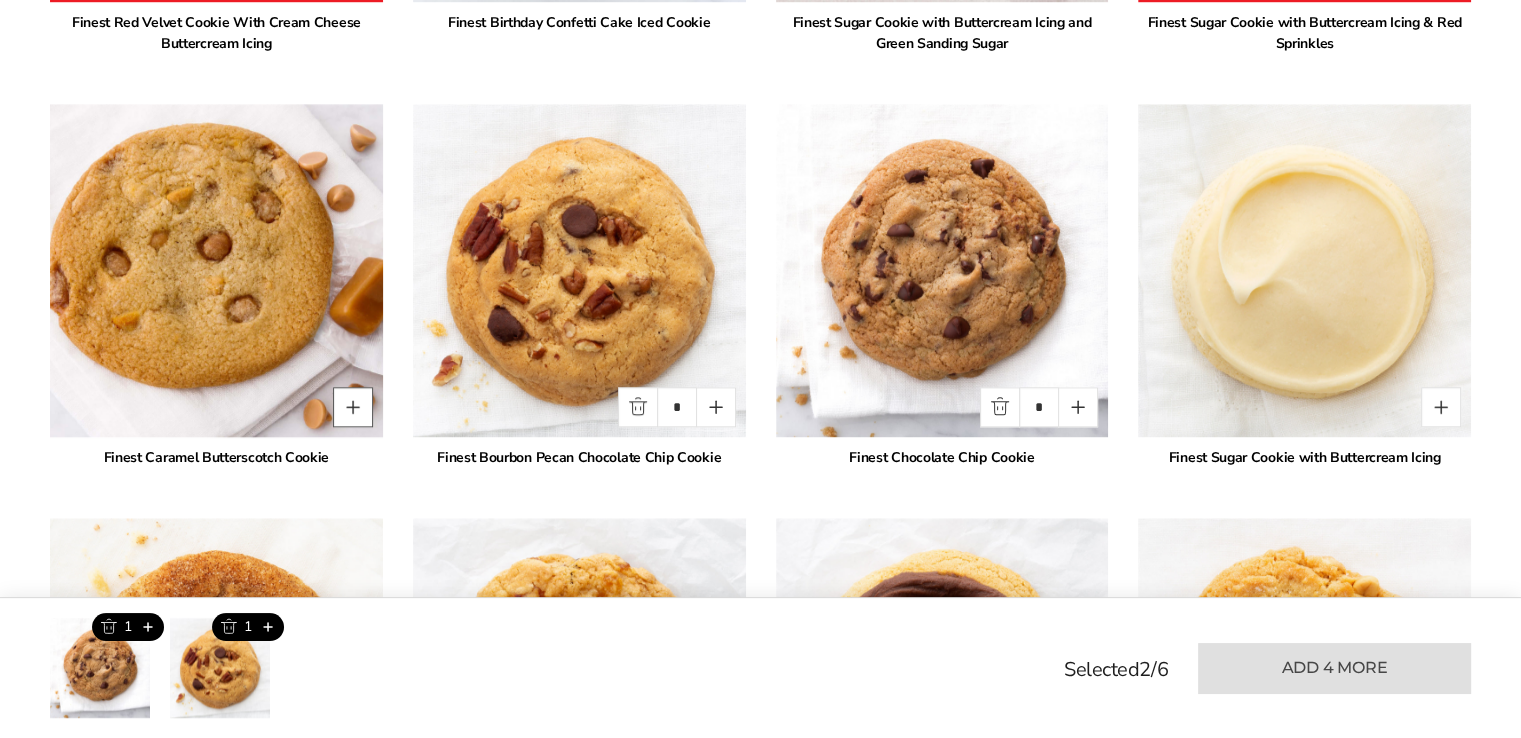 click at bounding box center (353, 407) 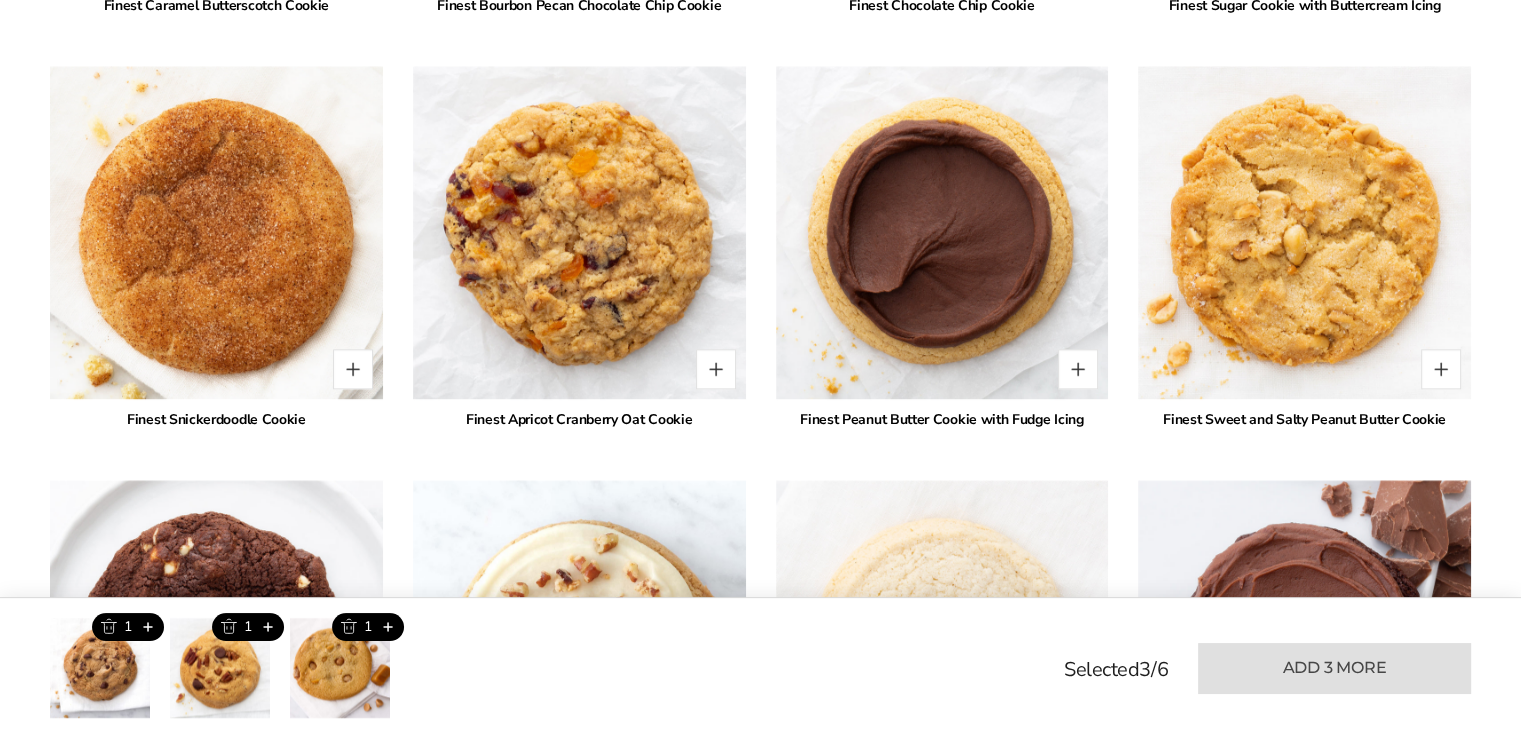scroll, scrollTop: 2856, scrollLeft: 0, axis: vertical 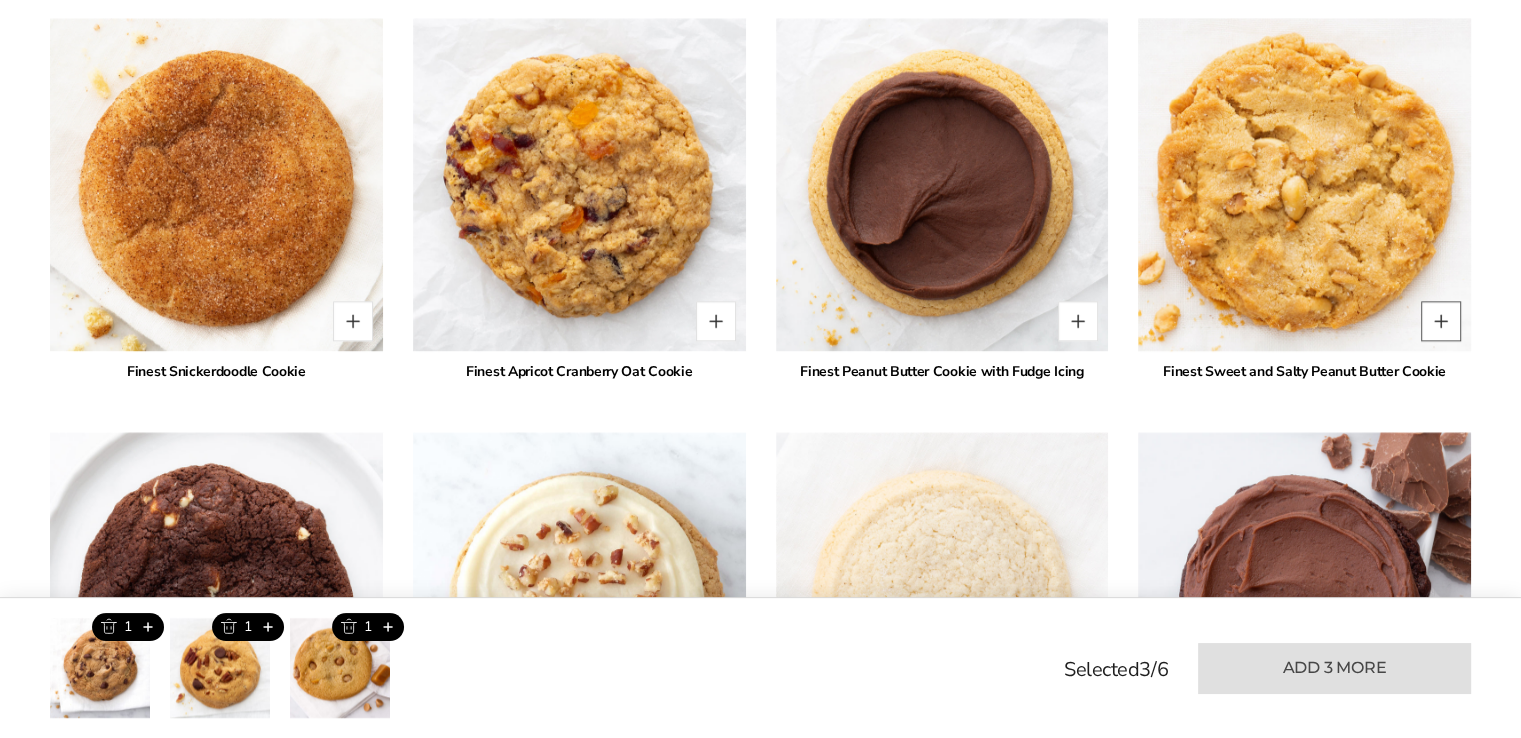 click at bounding box center (1441, 321) 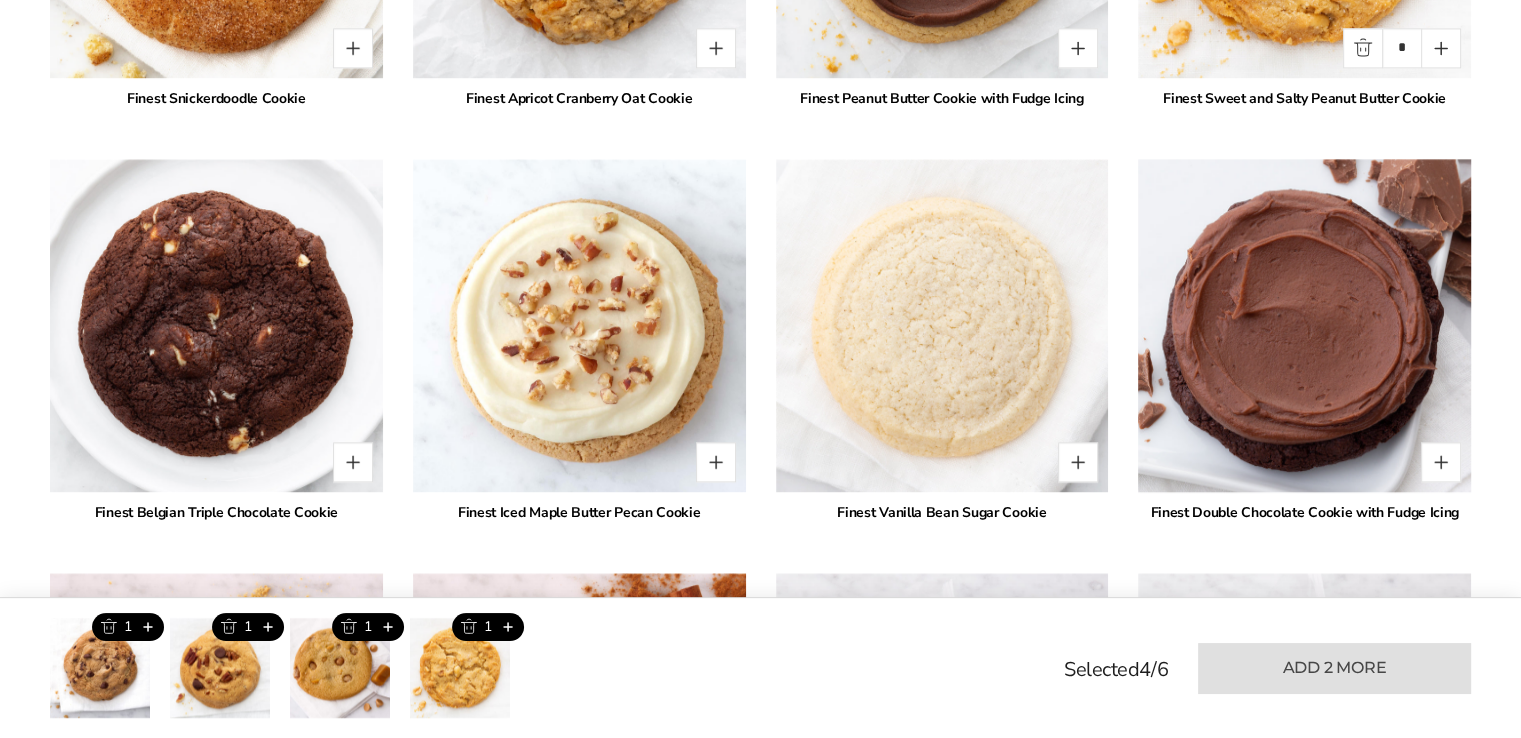 scroll, scrollTop: 3156, scrollLeft: 0, axis: vertical 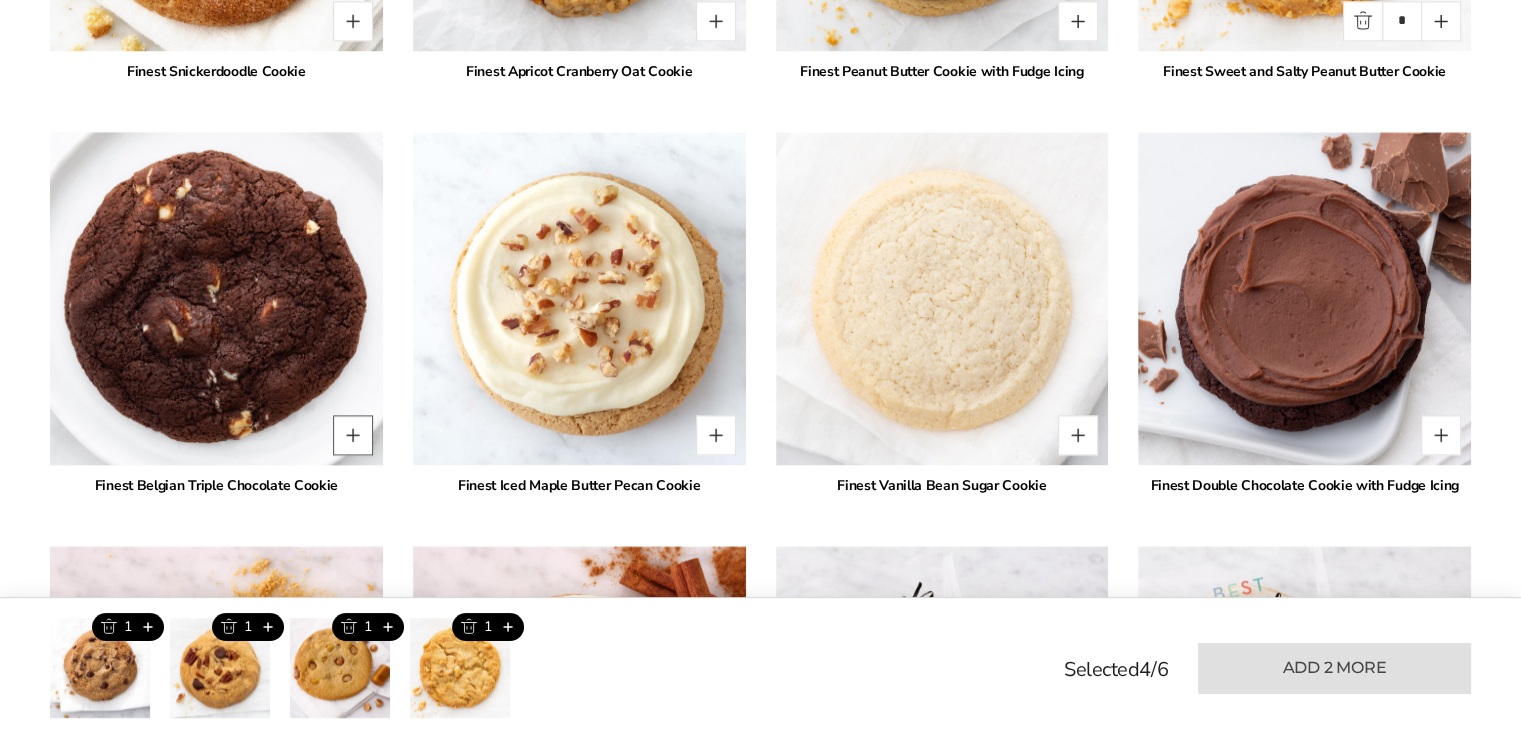 click at bounding box center (353, 435) 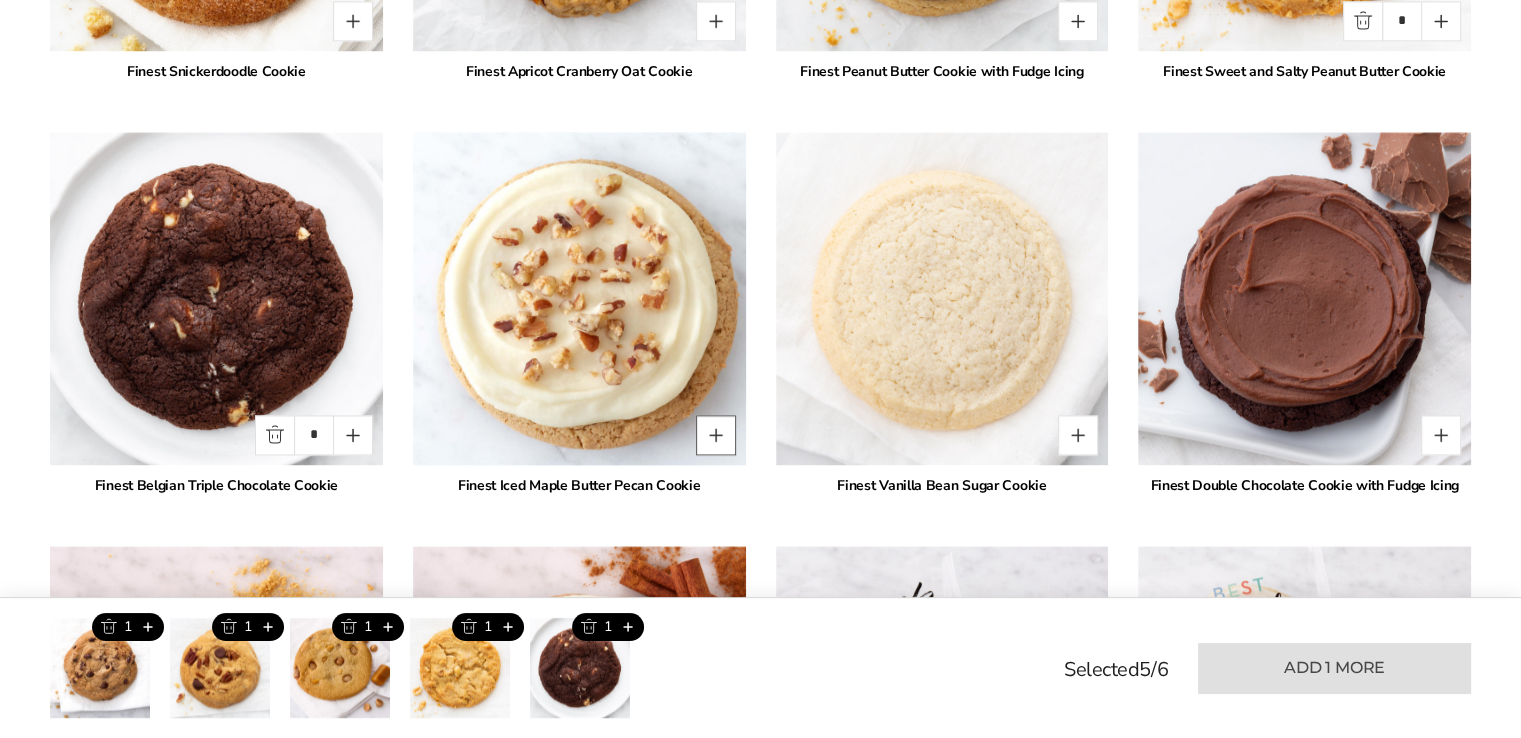 click at bounding box center (716, 435) 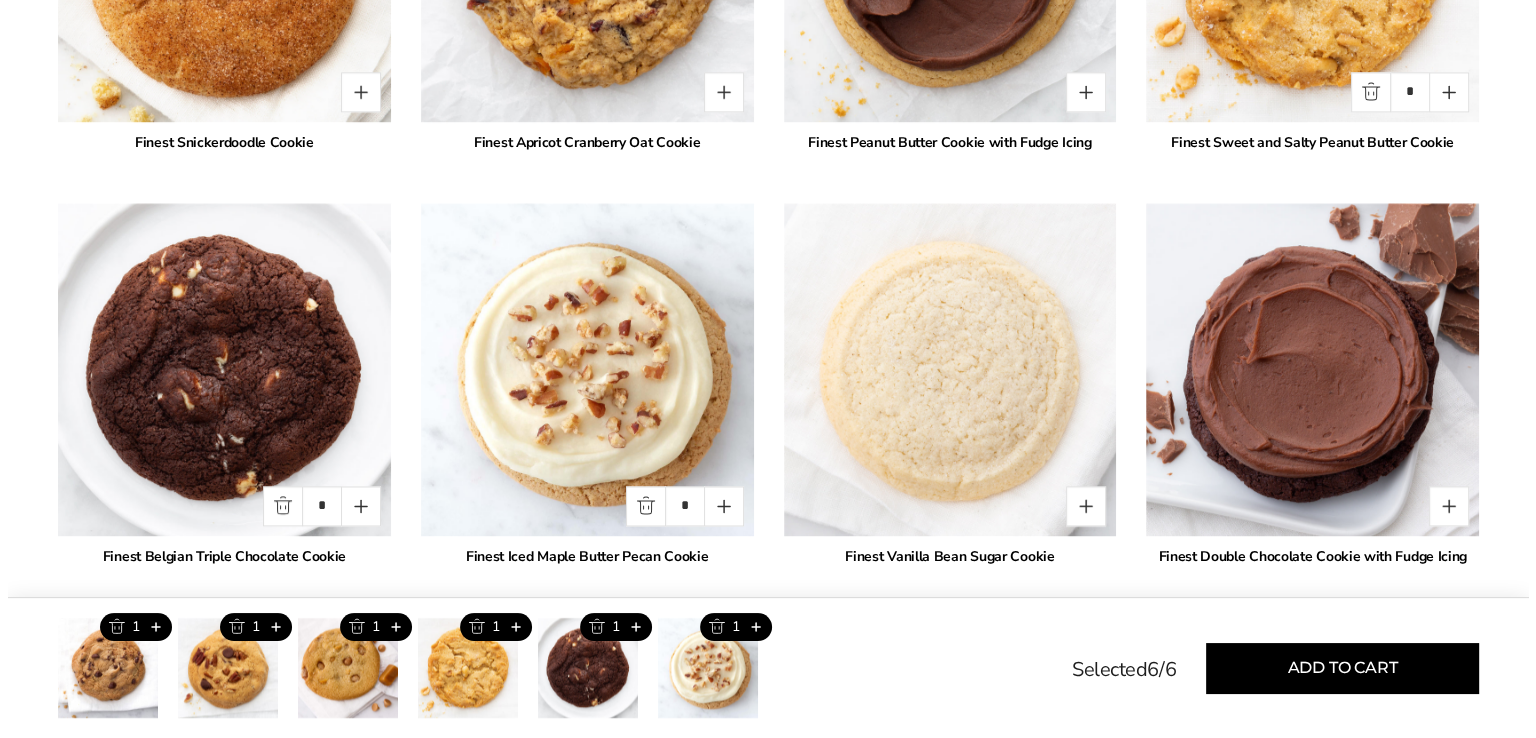 scroll, scrollTop: 3056, scrollLeft: 0, axis: vertical 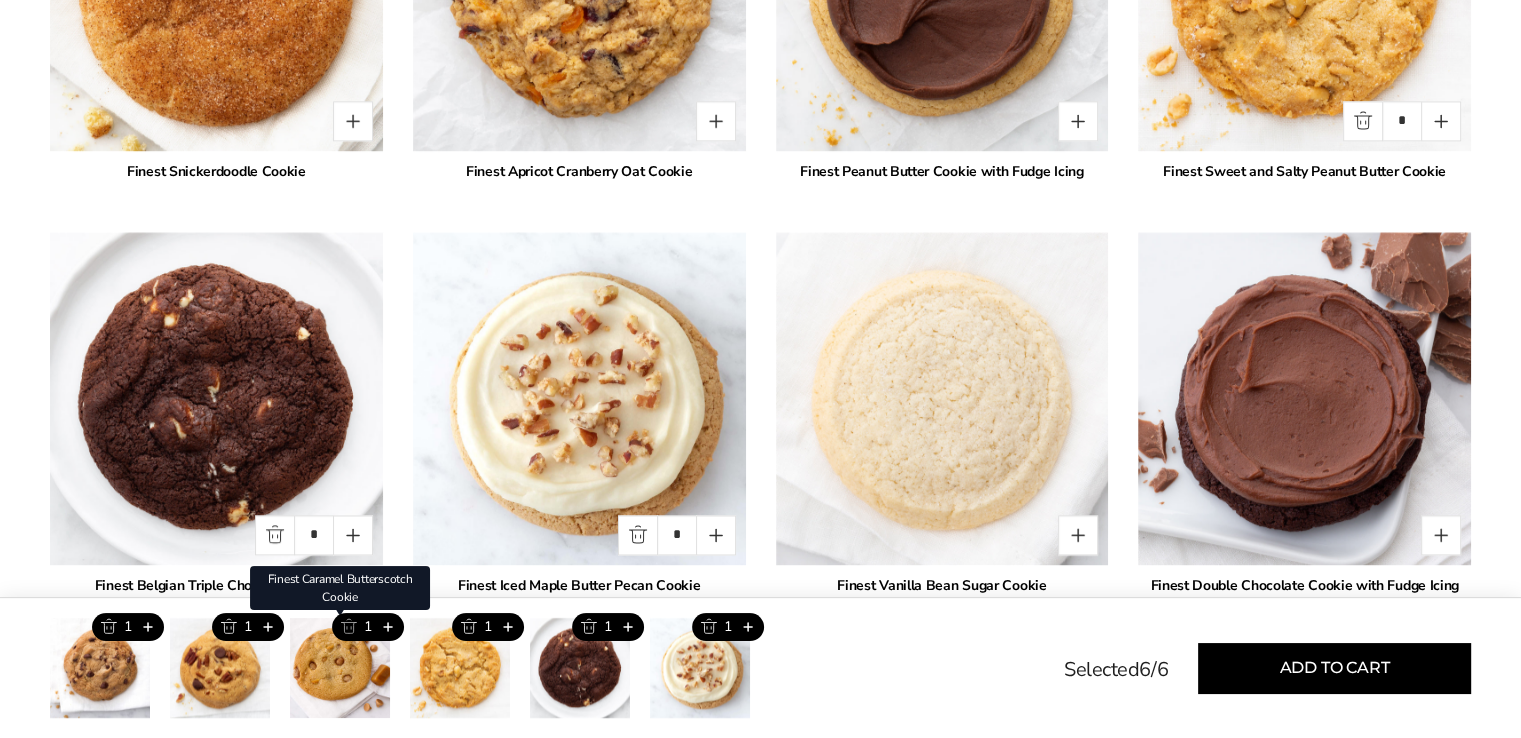 click at bounding box center (348, 627) 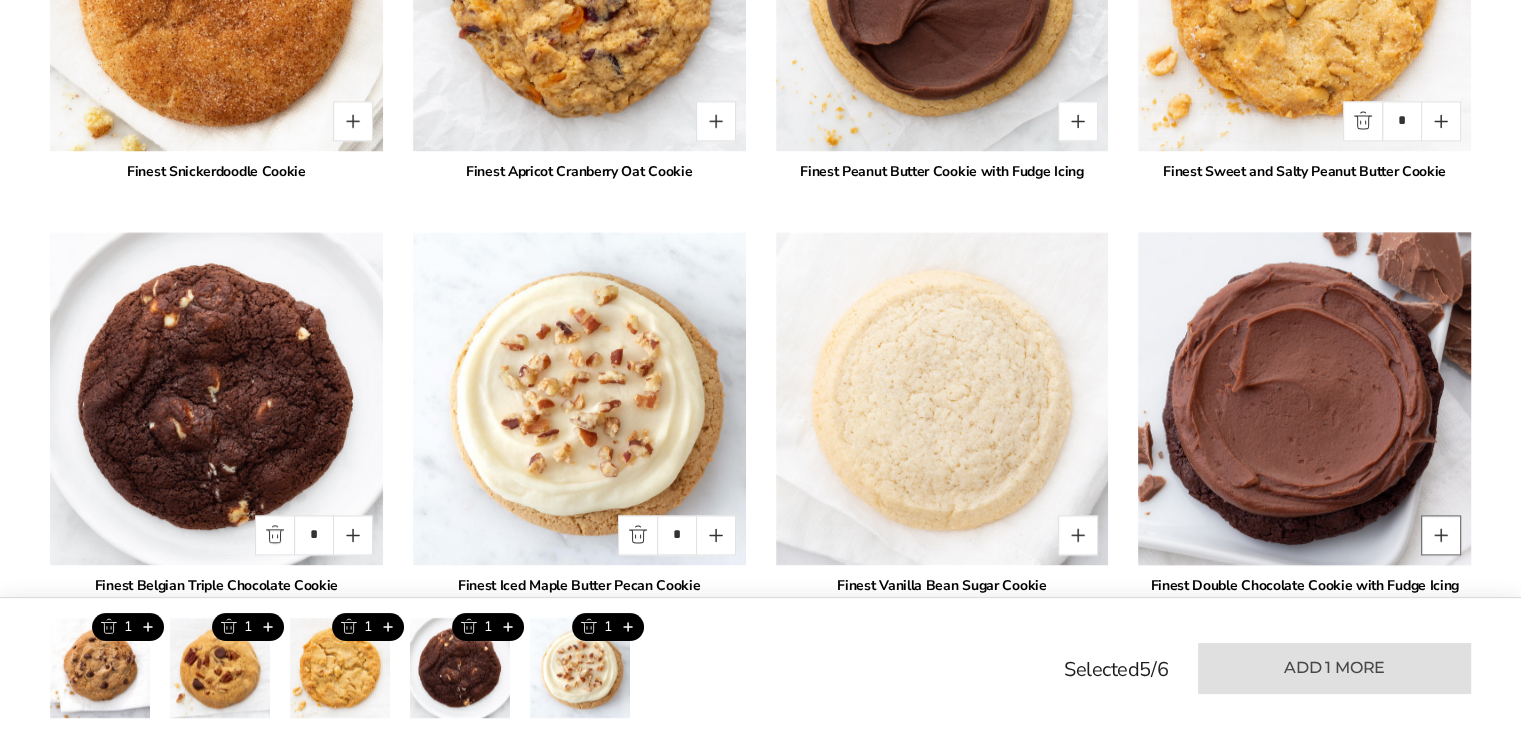 click at bounding box center (1441, 535) 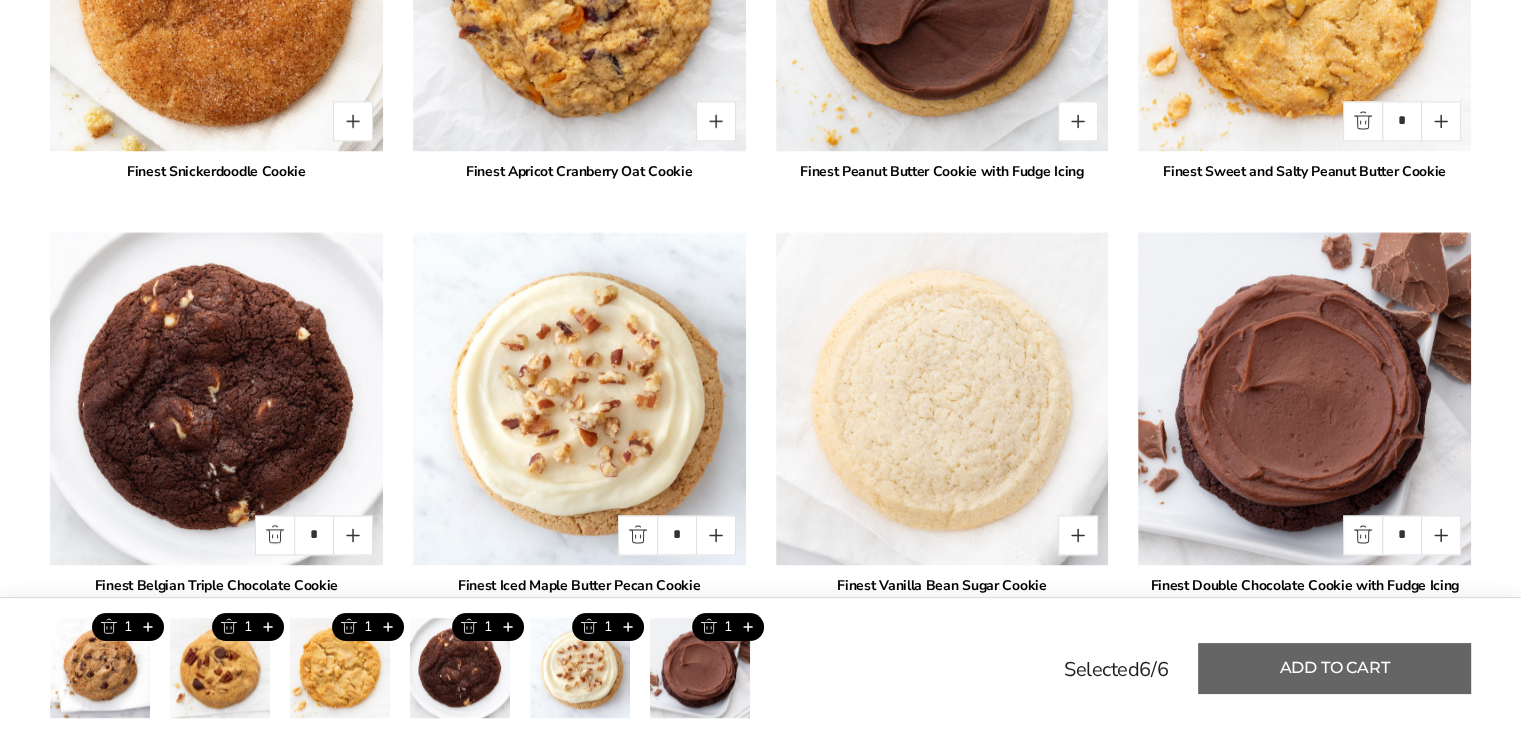 click on "Add to cart" at bounding box center (1334, 668) 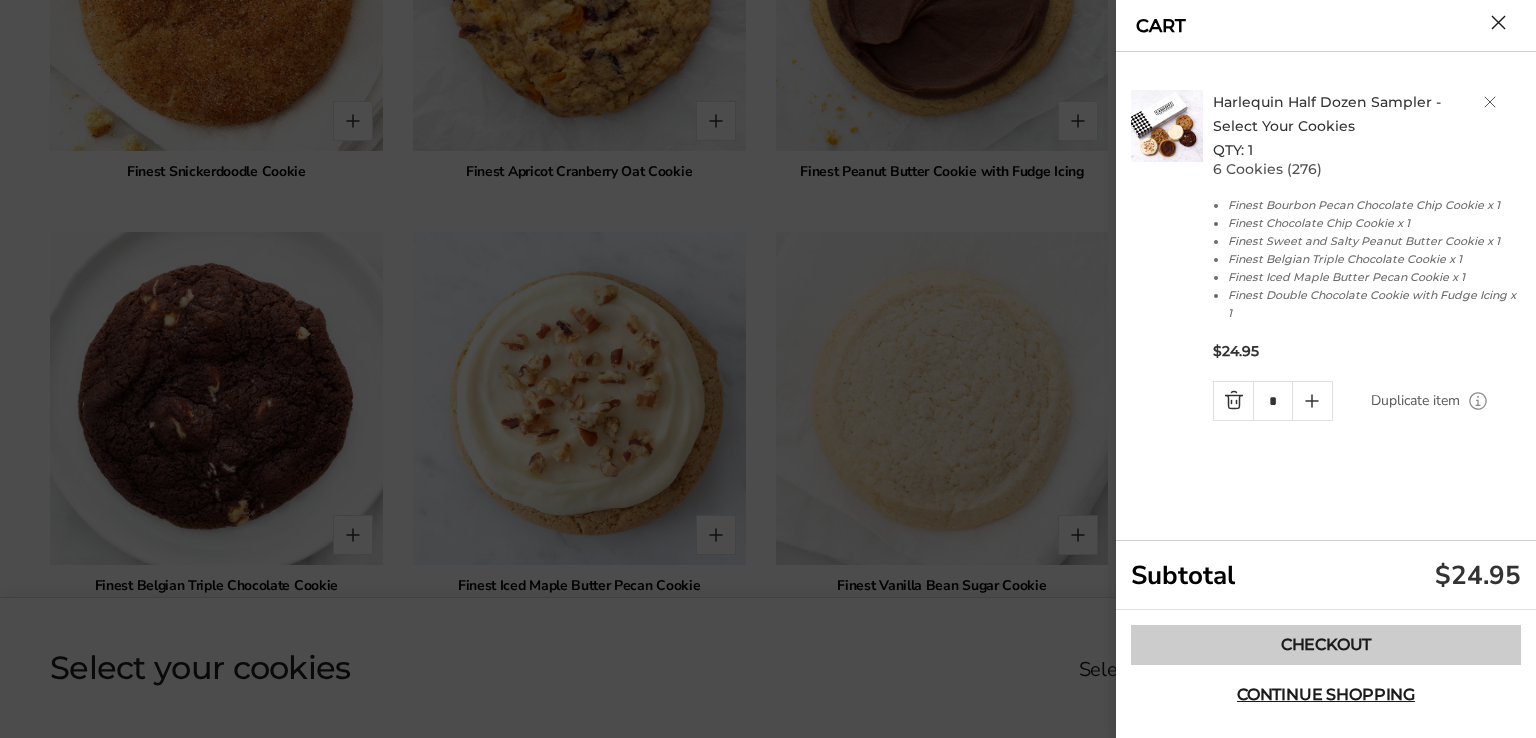 click on "Checkout" at bounding box center (1326, 645) 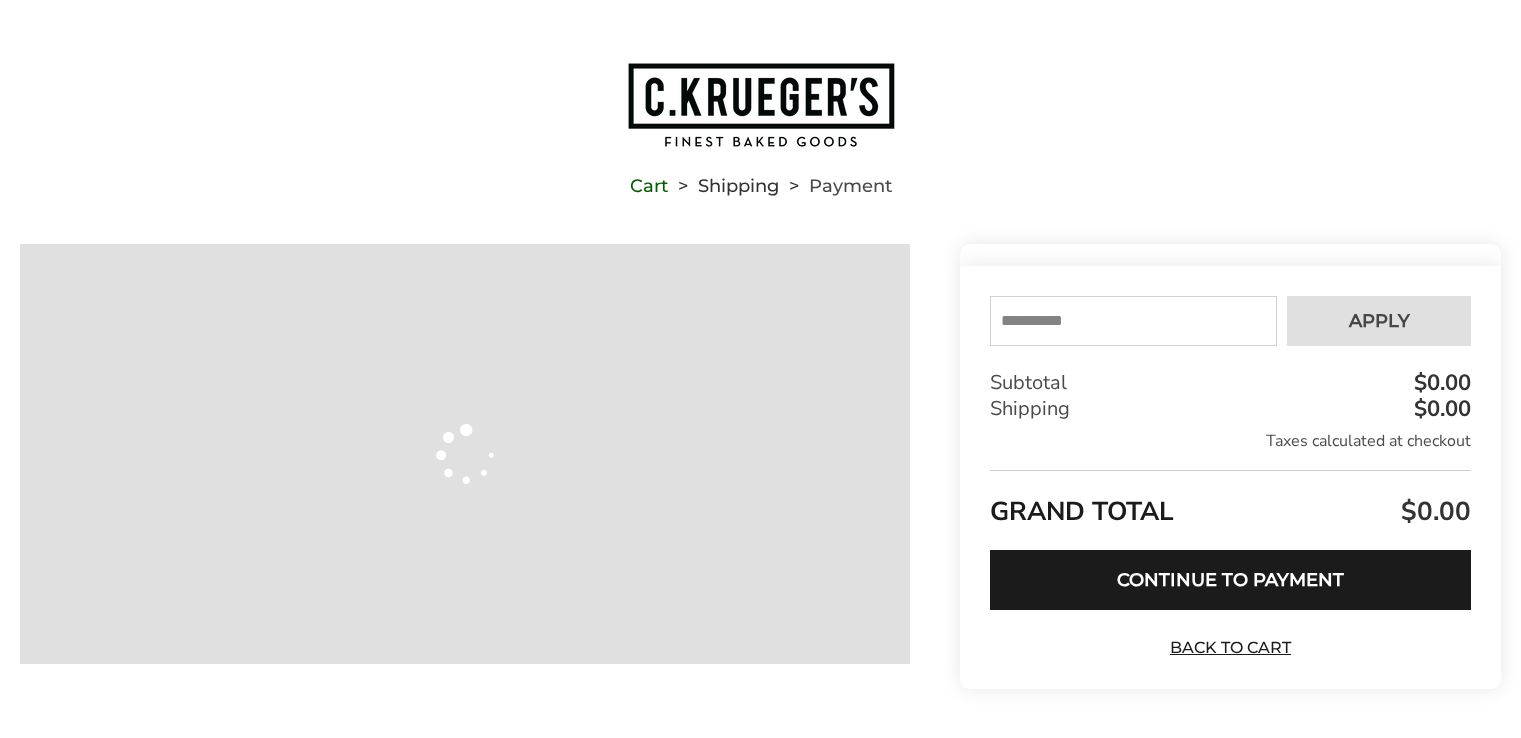 scroll, scrollTop: 0, scrollLeft: 0, axis: both 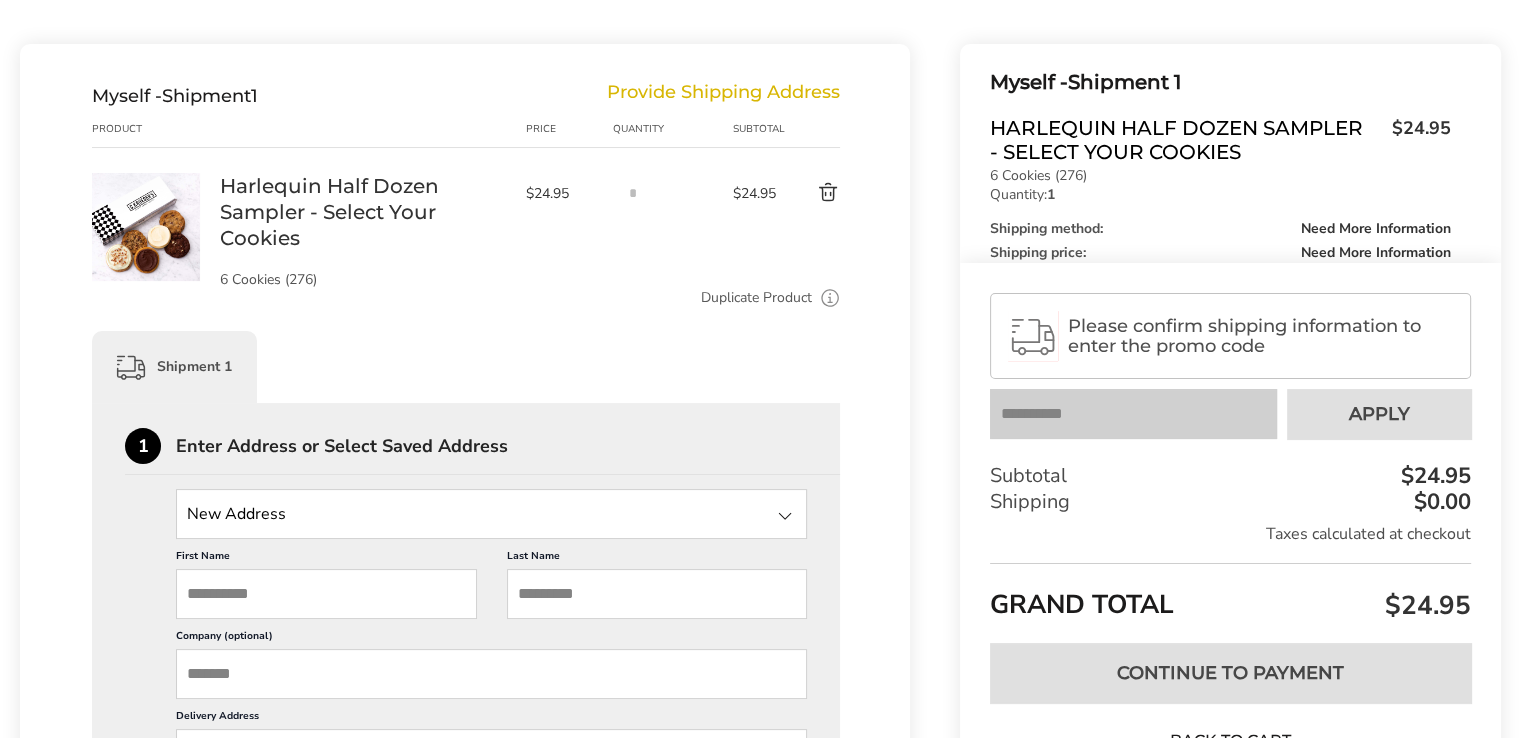 click at bounding box center (491, 514) 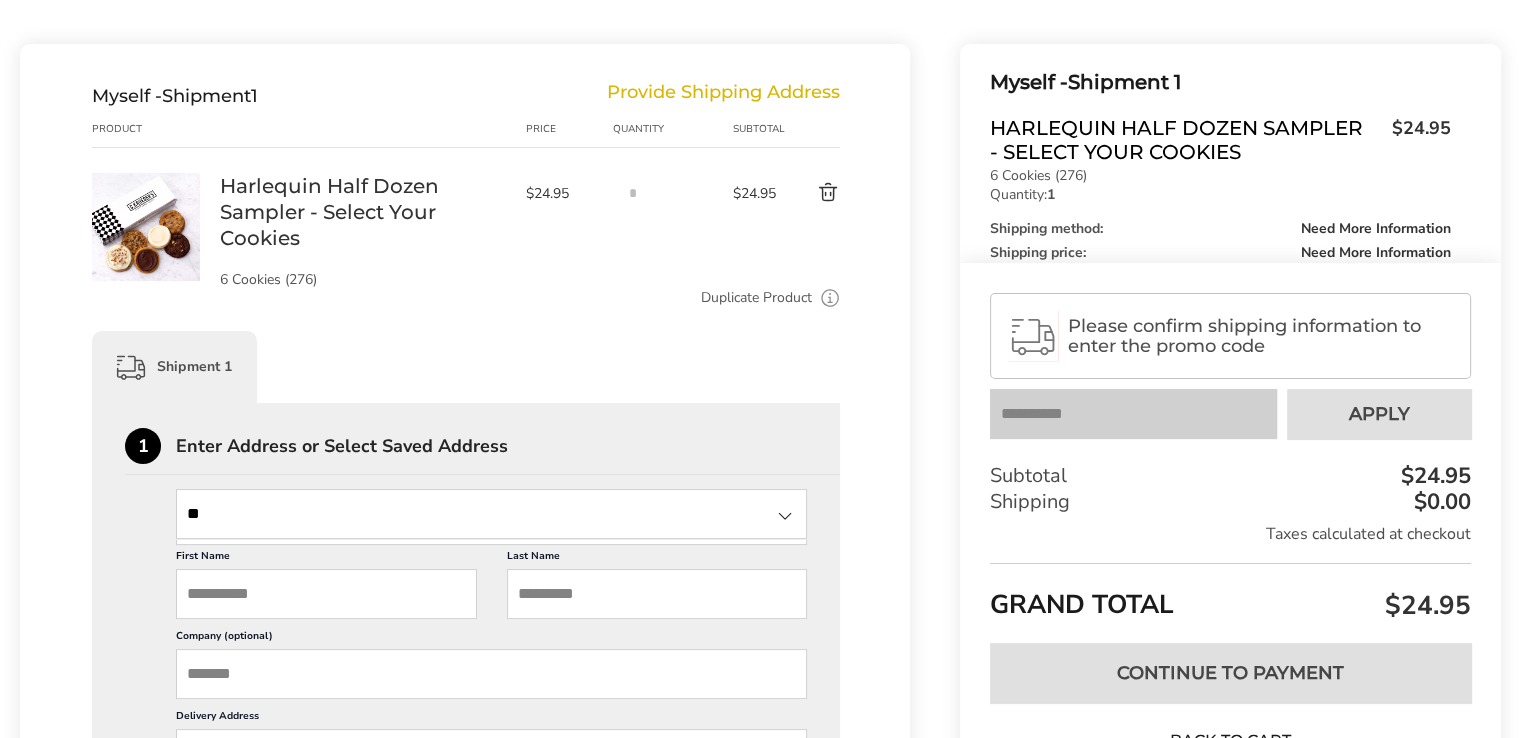 type on "*" 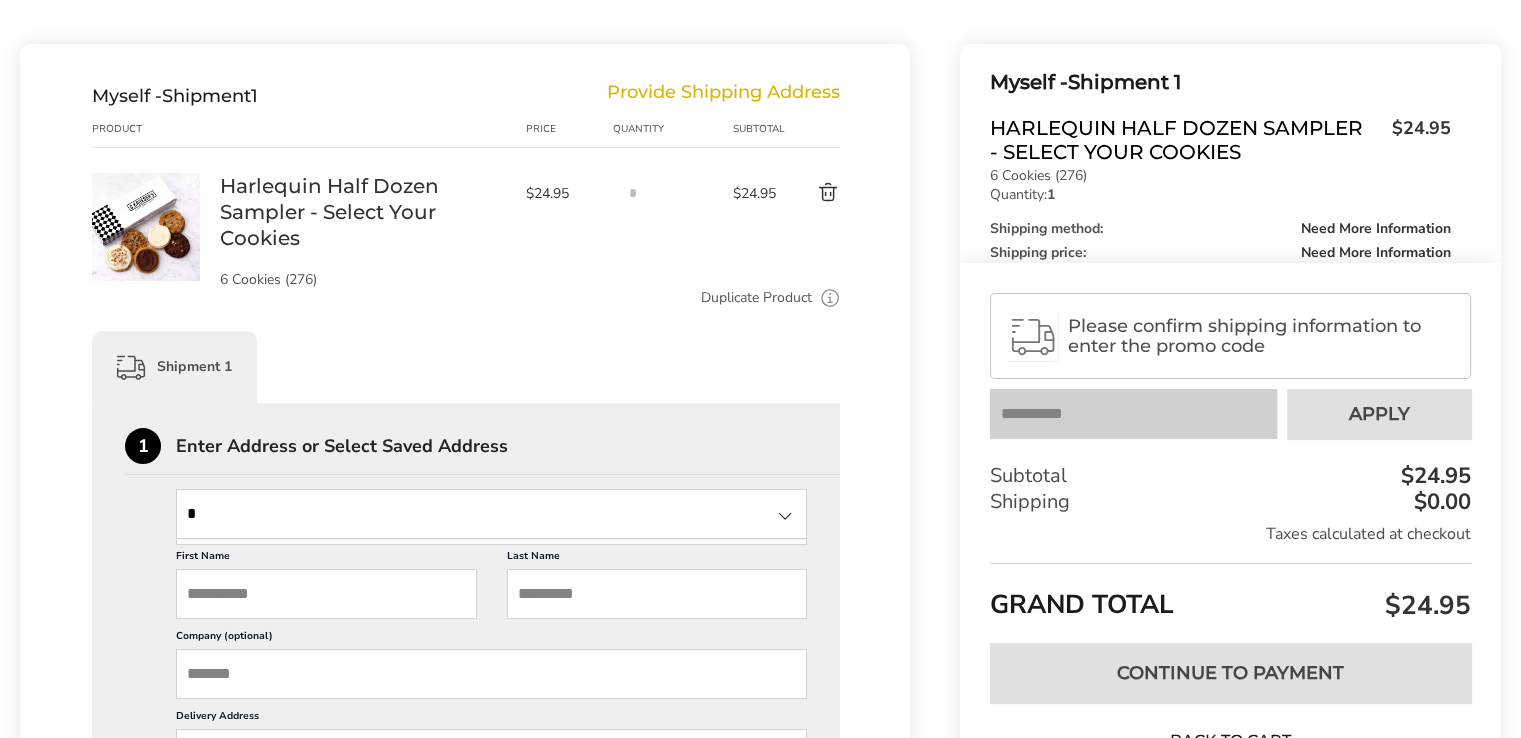 type 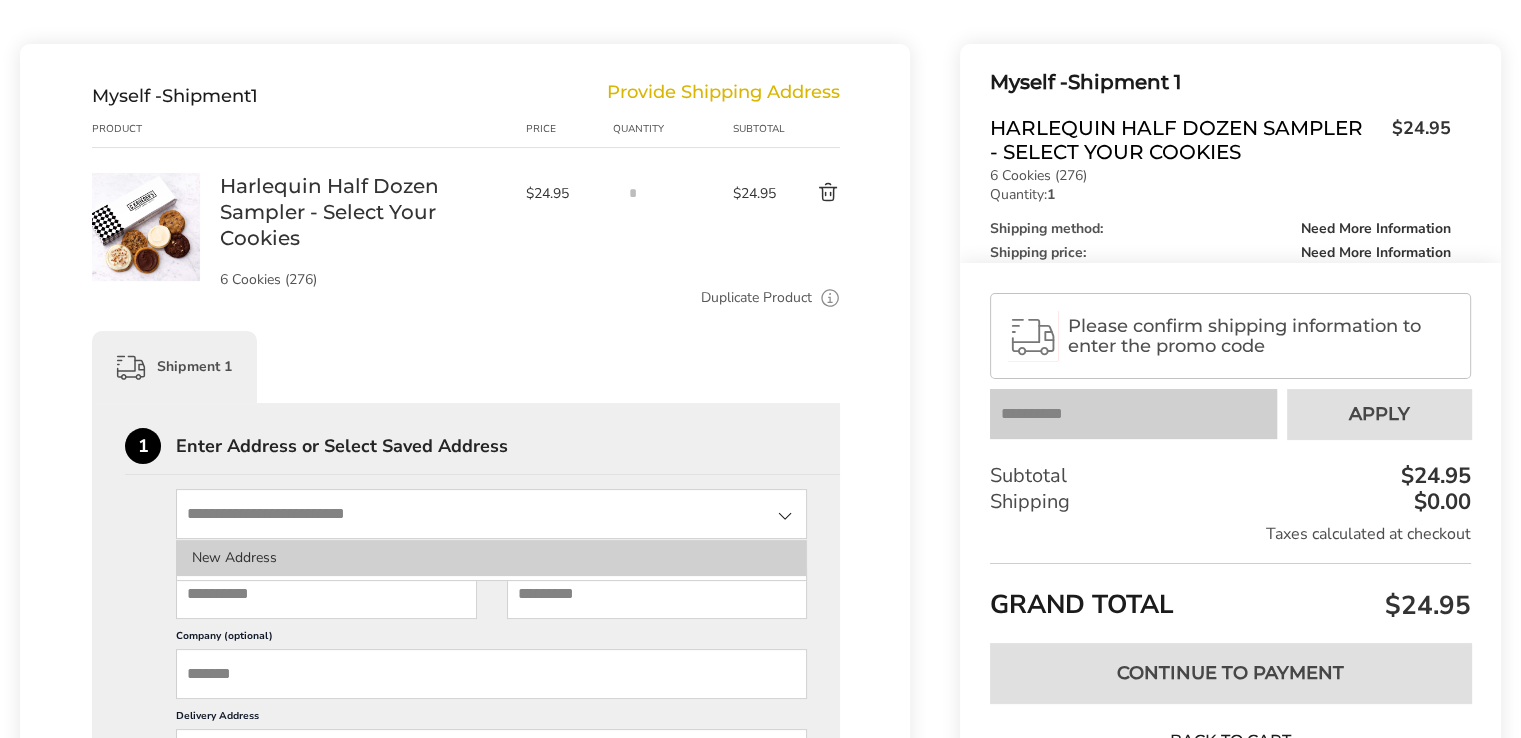 click on "New Address" 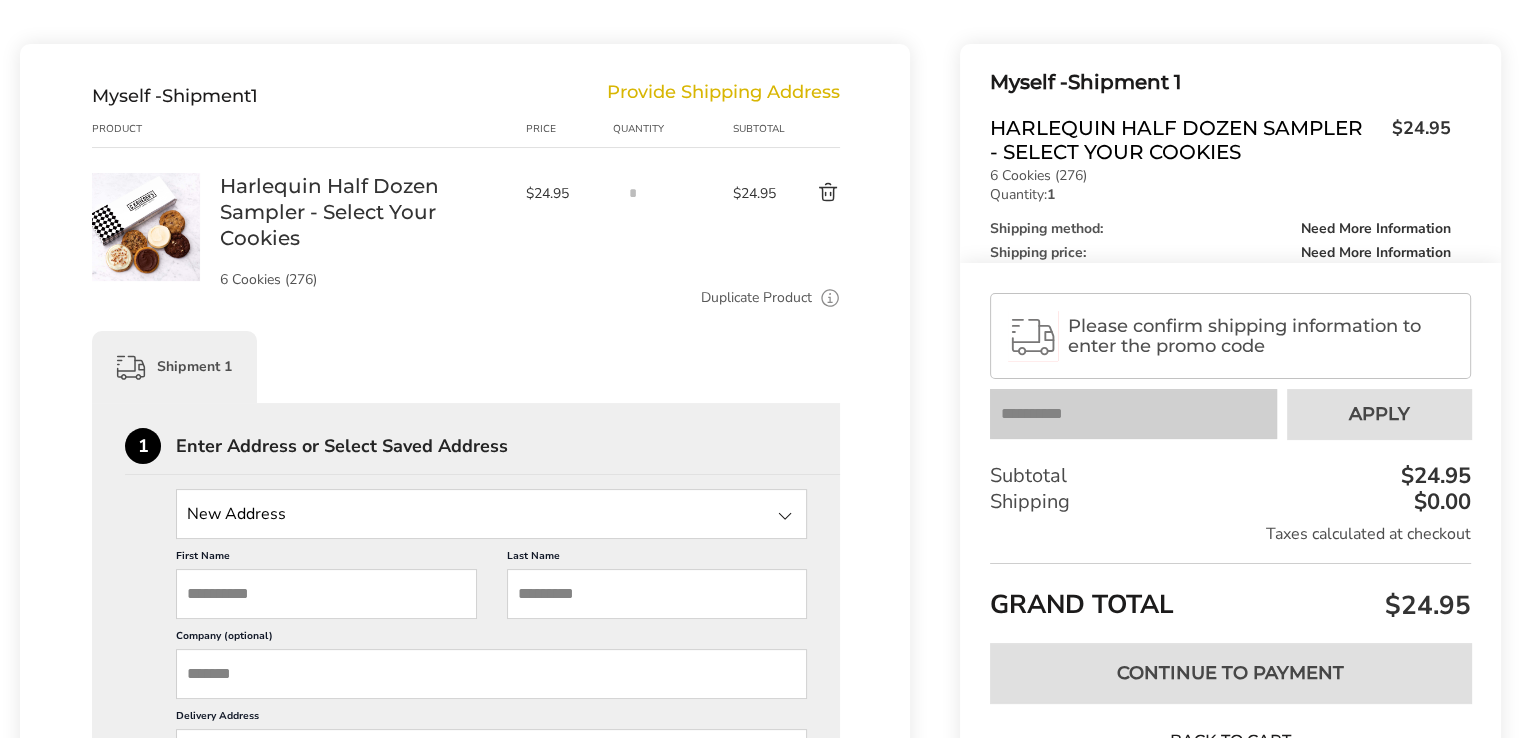 click on "First Name" at bounding box center (326, 594) 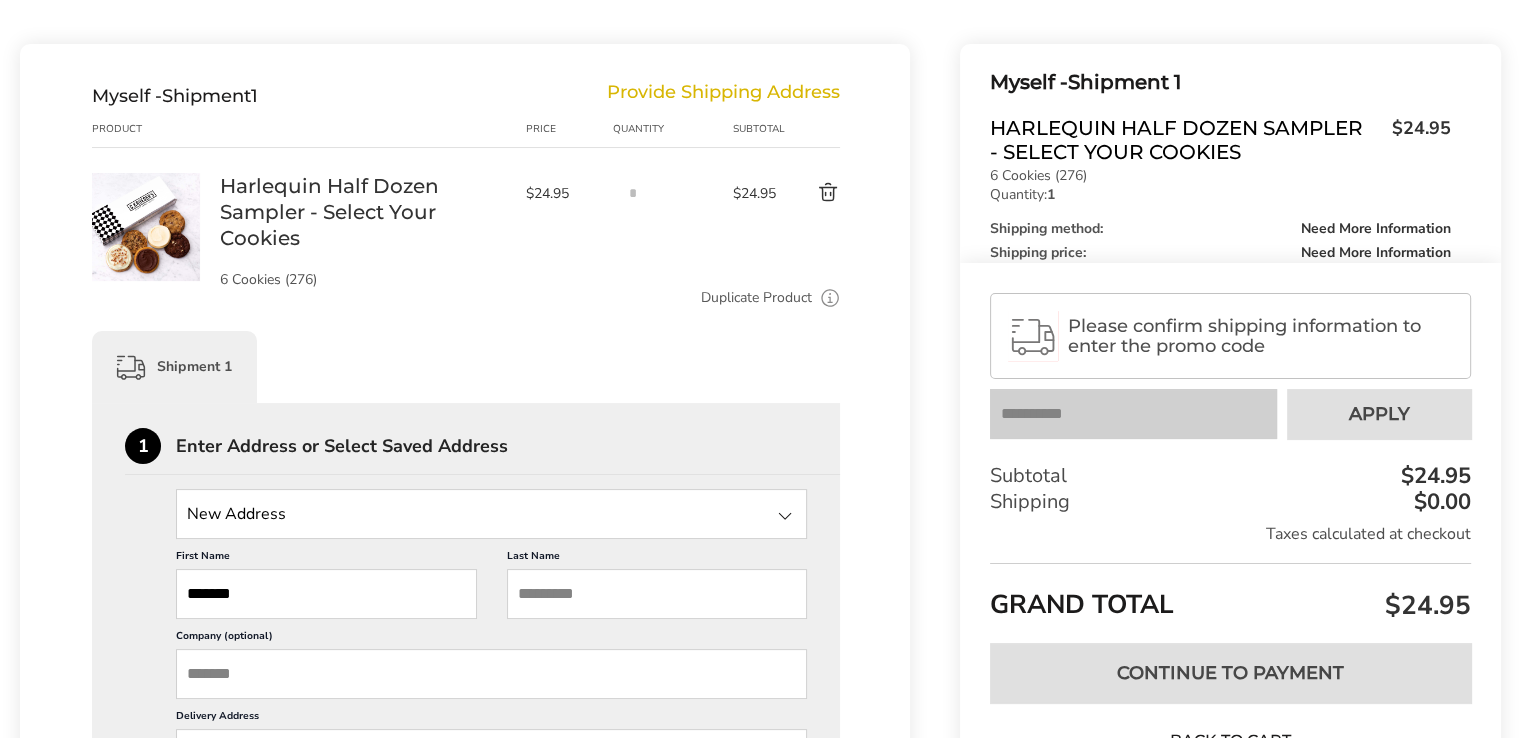type on "*******" 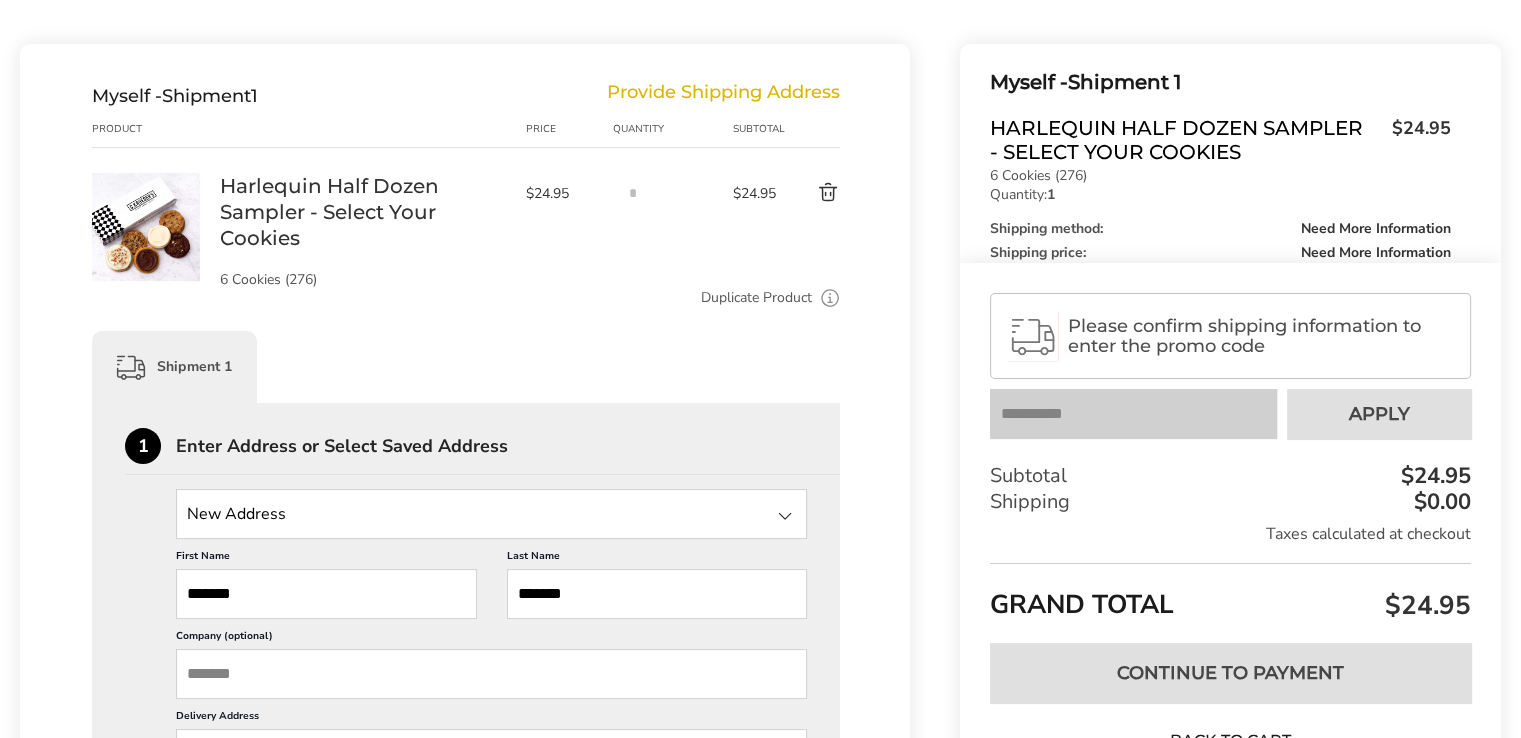 type on "*******" 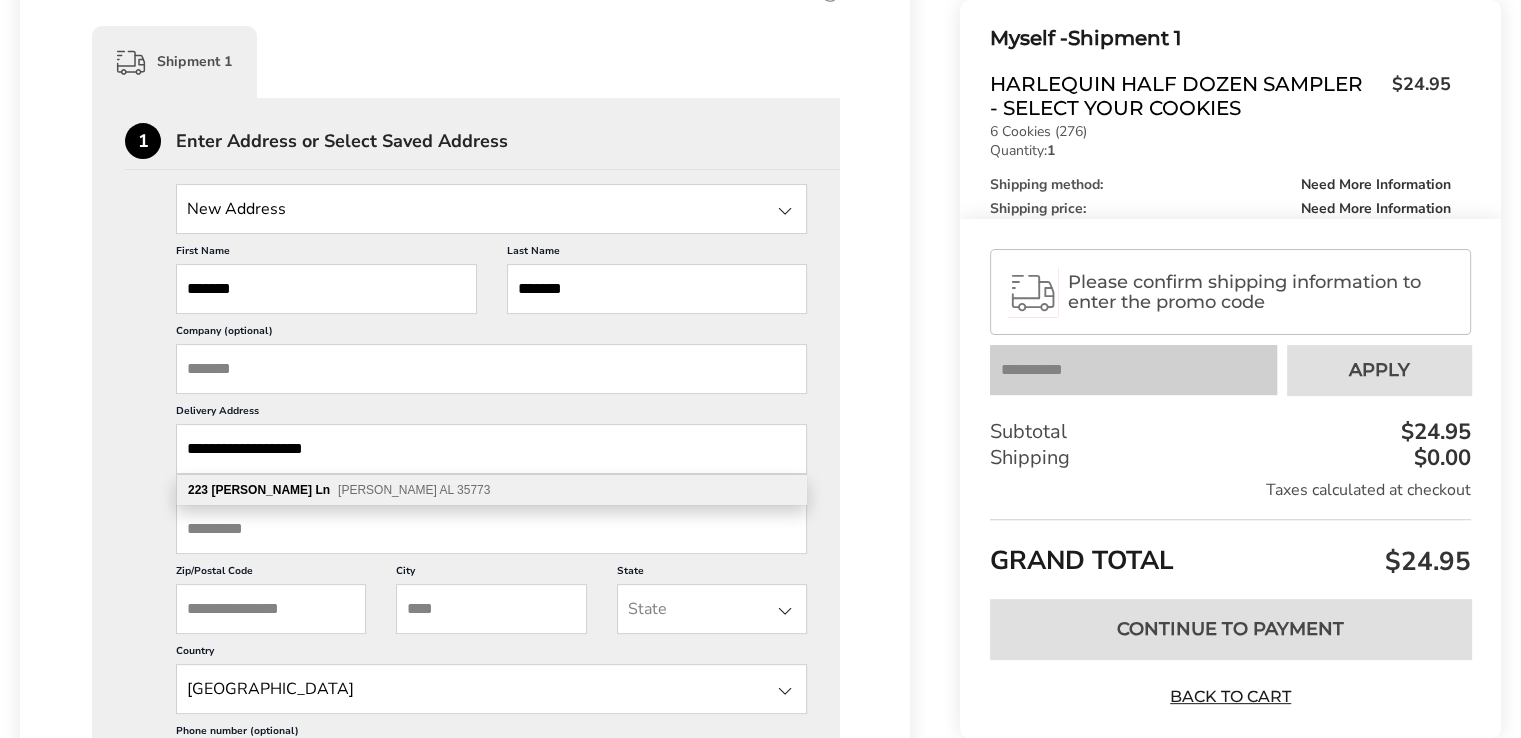scroll, scrollTop: 540, scrollLeft: 0, axis: vertical 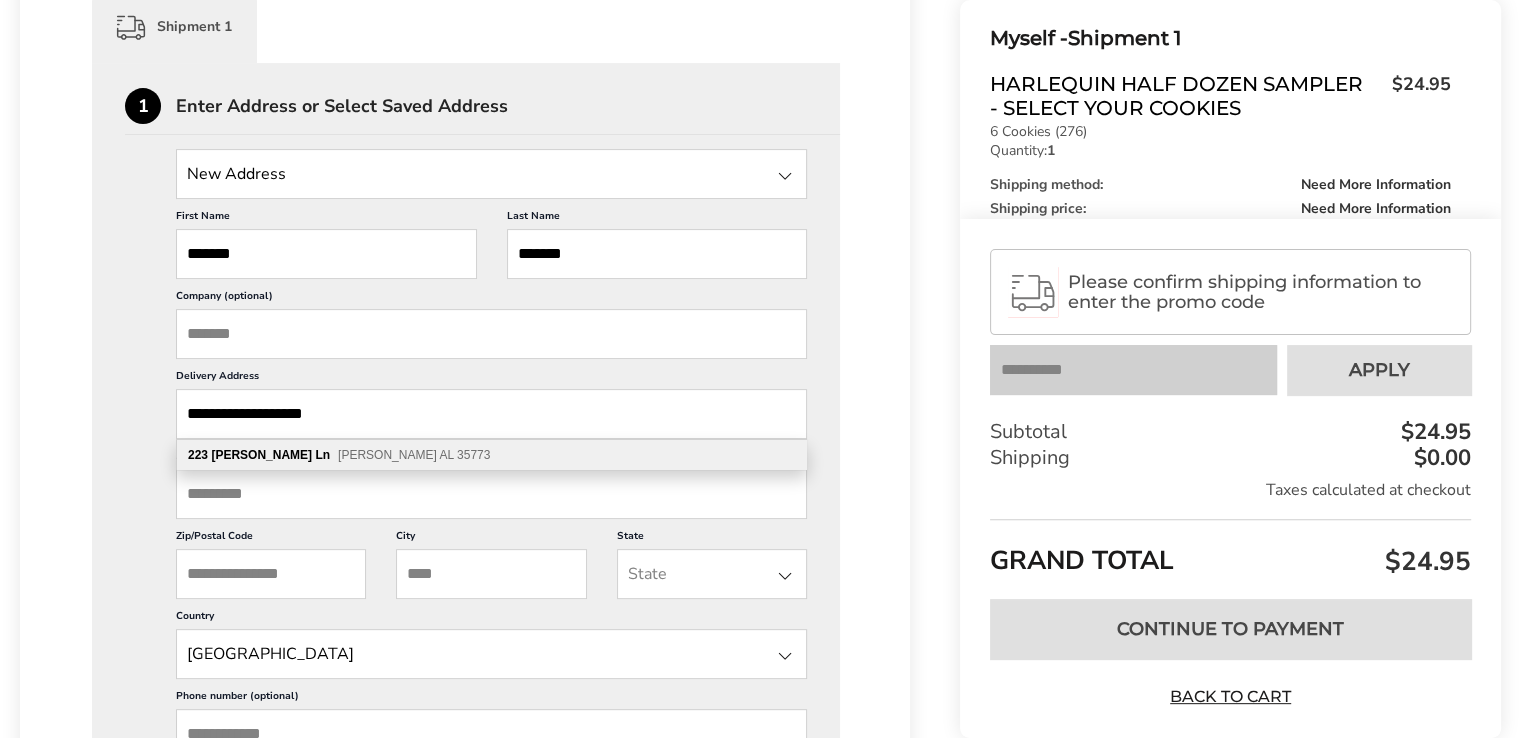 type on "**********" 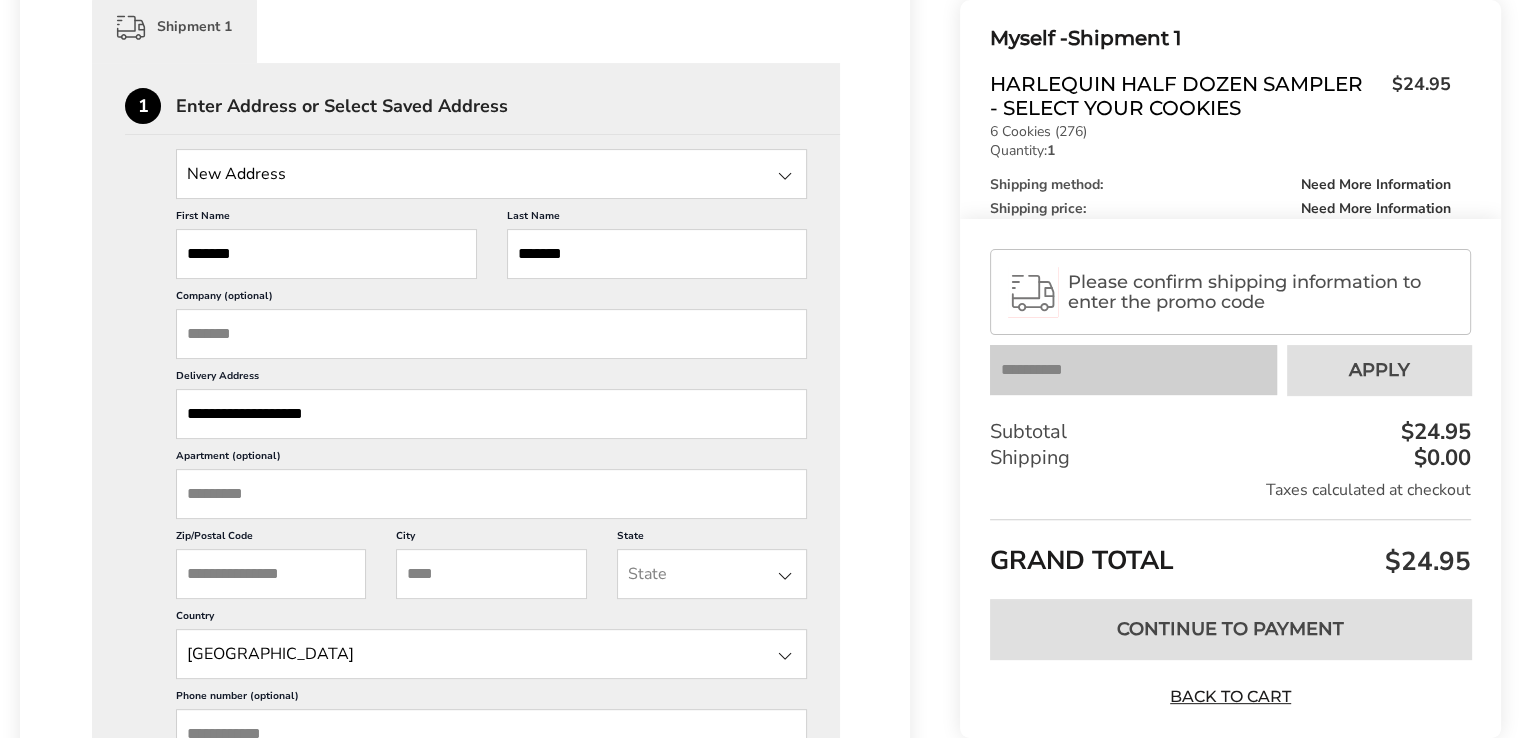 click on "Zip/Postal Code" at bounding box center (271, 574) 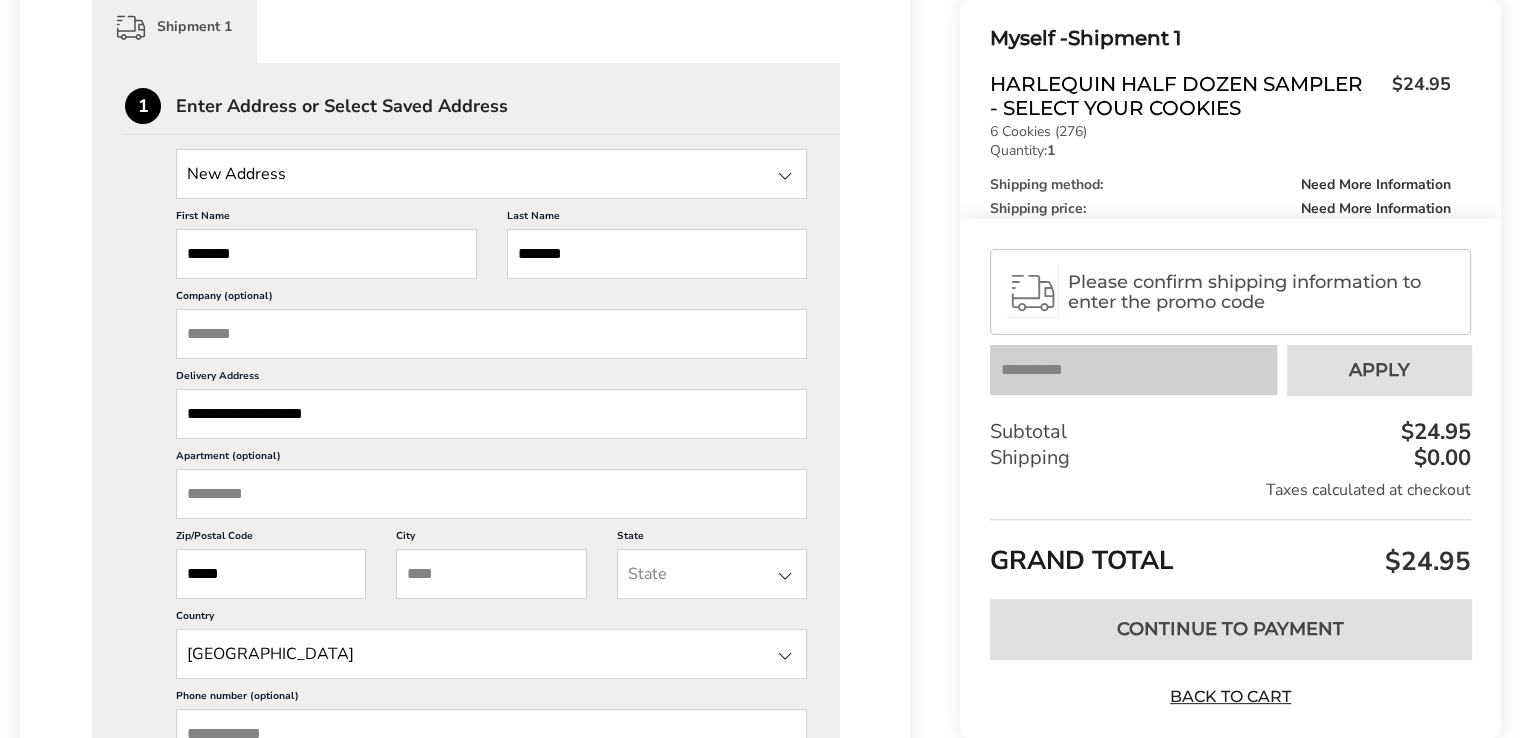 type on "*****" 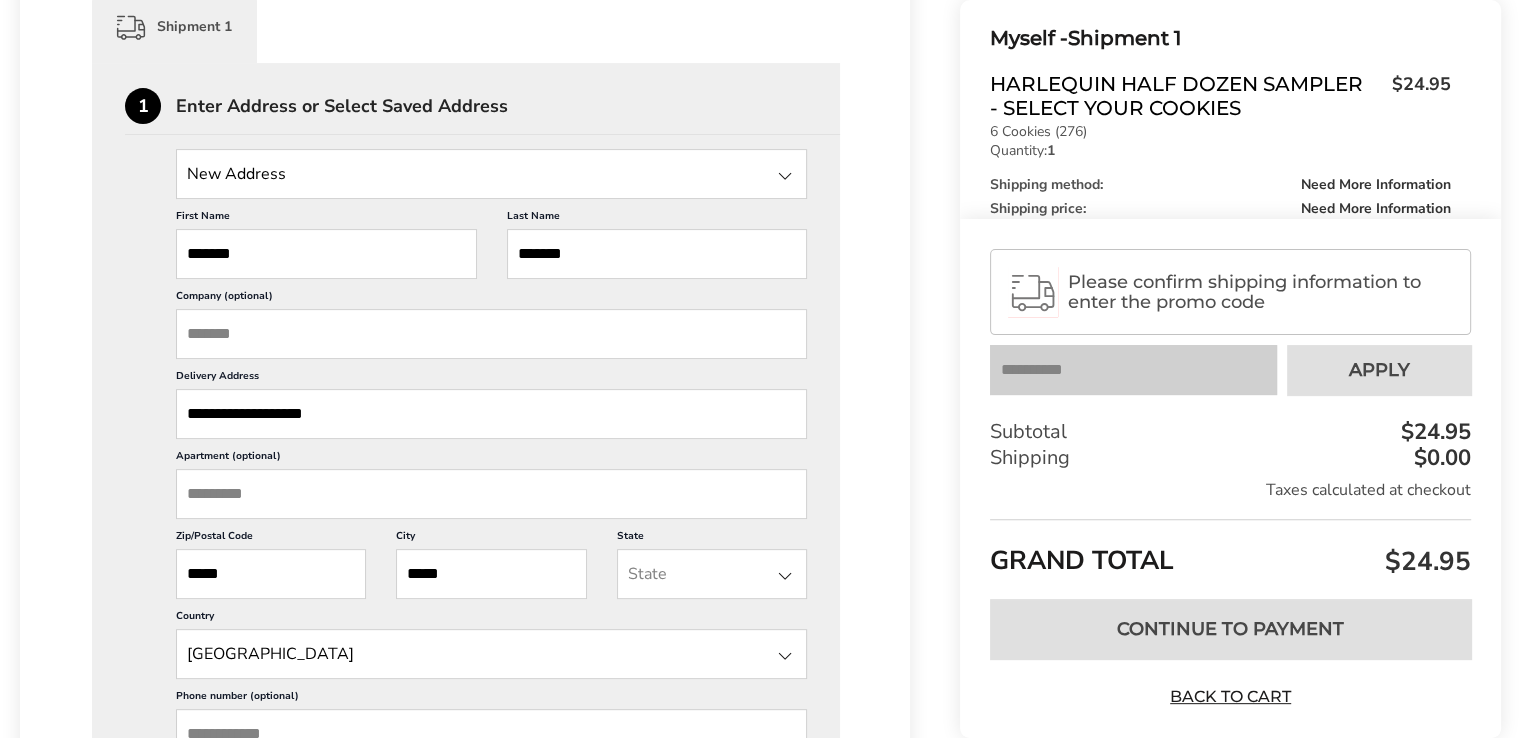 type on "*****" 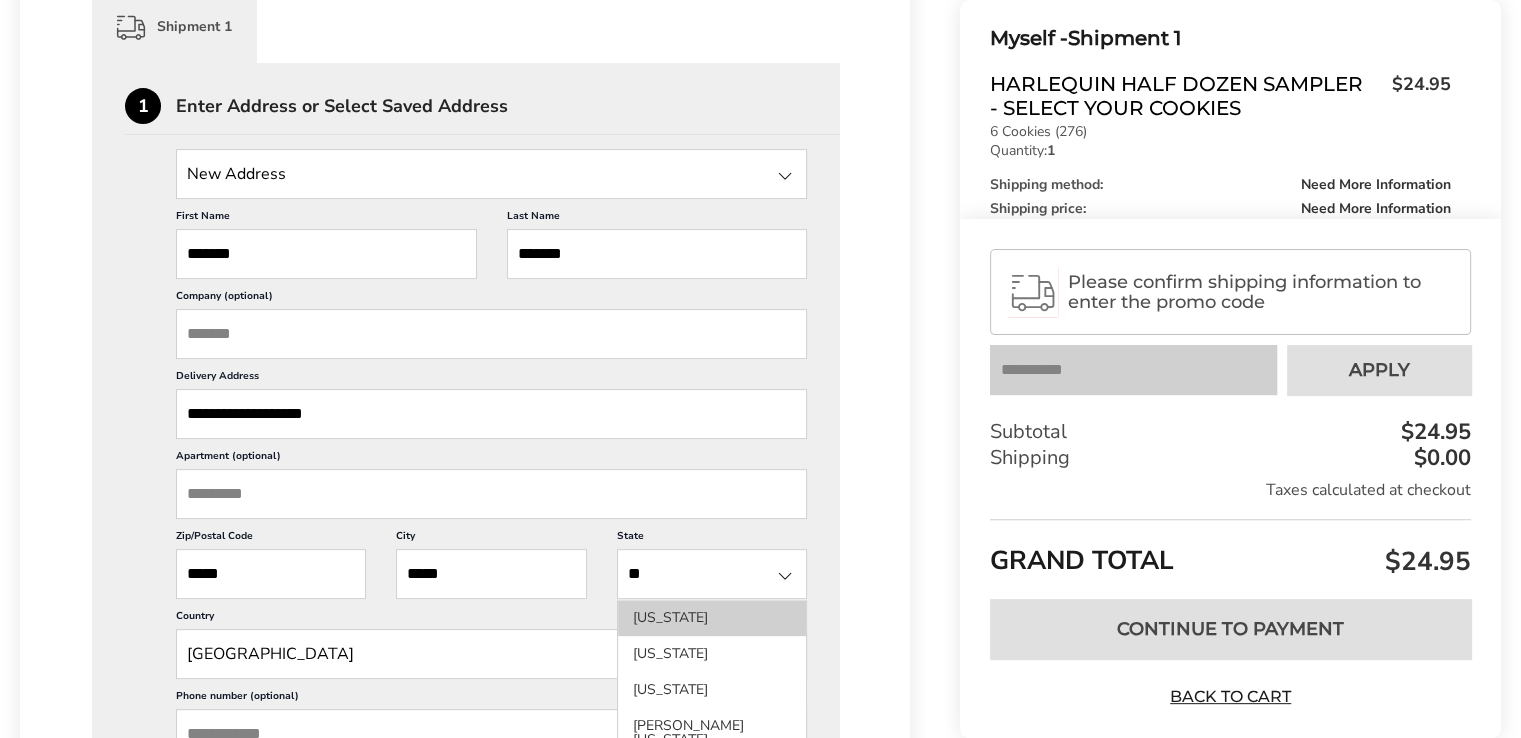 type on "**" 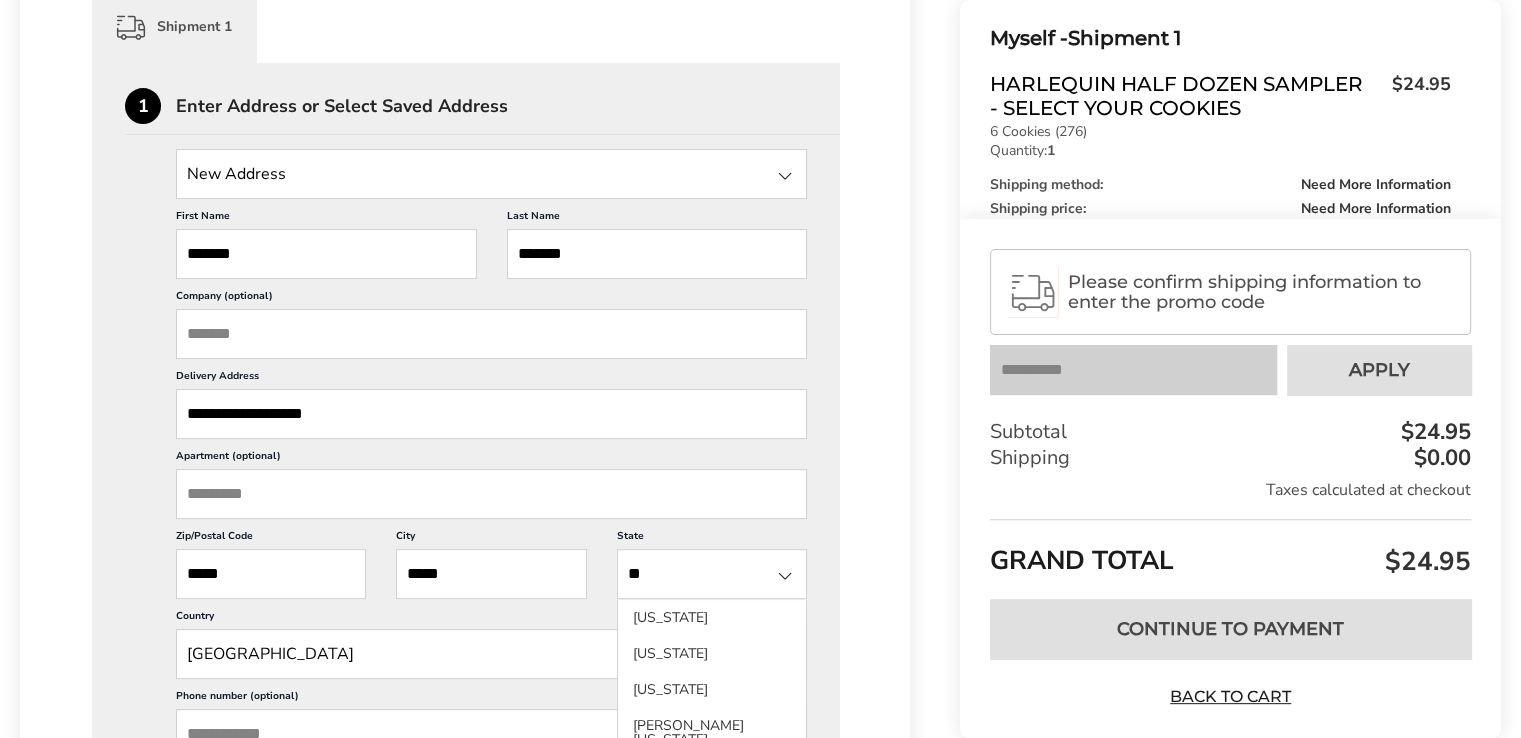 click on "[US_STATE]" 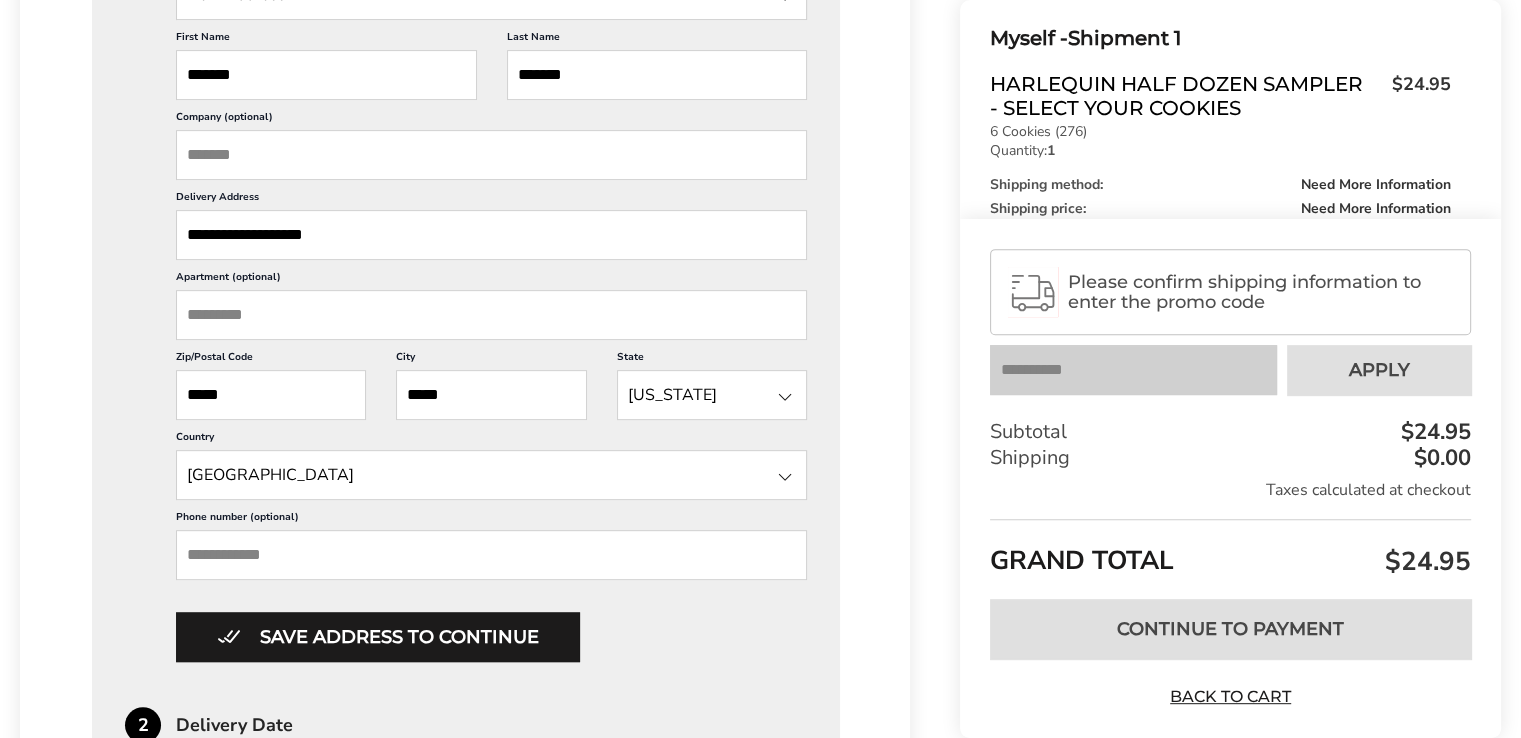 scroll, scrollTop: 740, scrollLeft: 0, axis: vertical 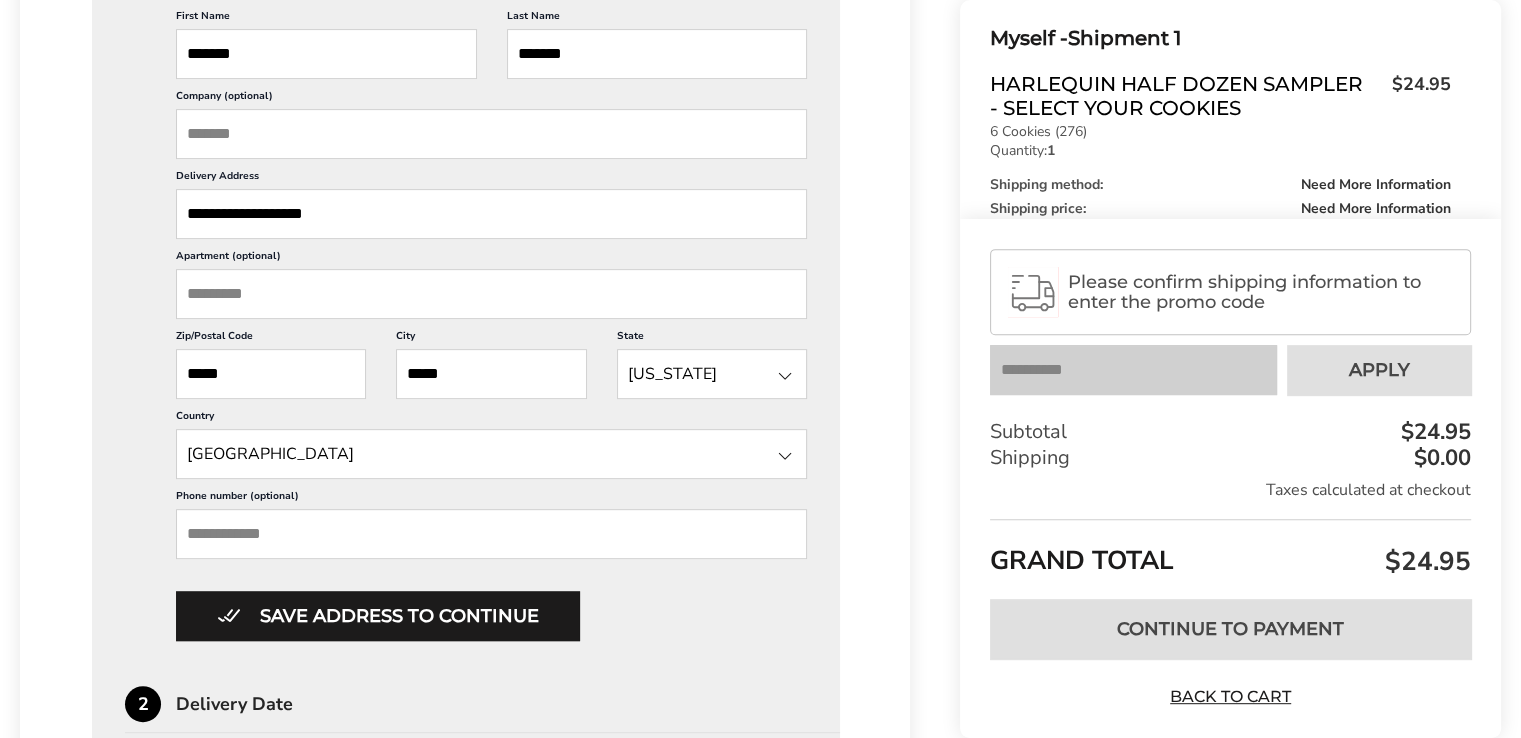 click on "Phone number (optional)" at bounding box center [491, 534] 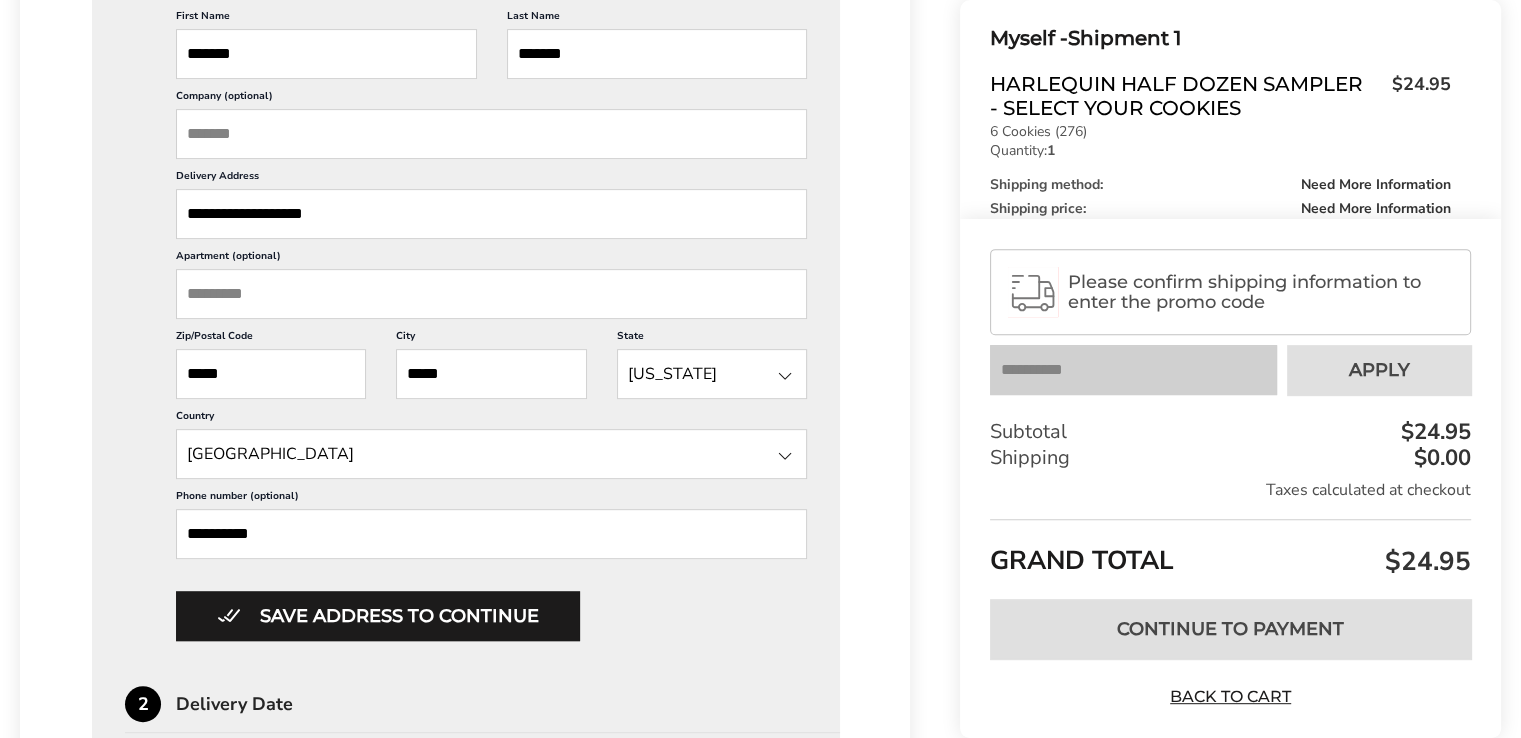 type on "**********" 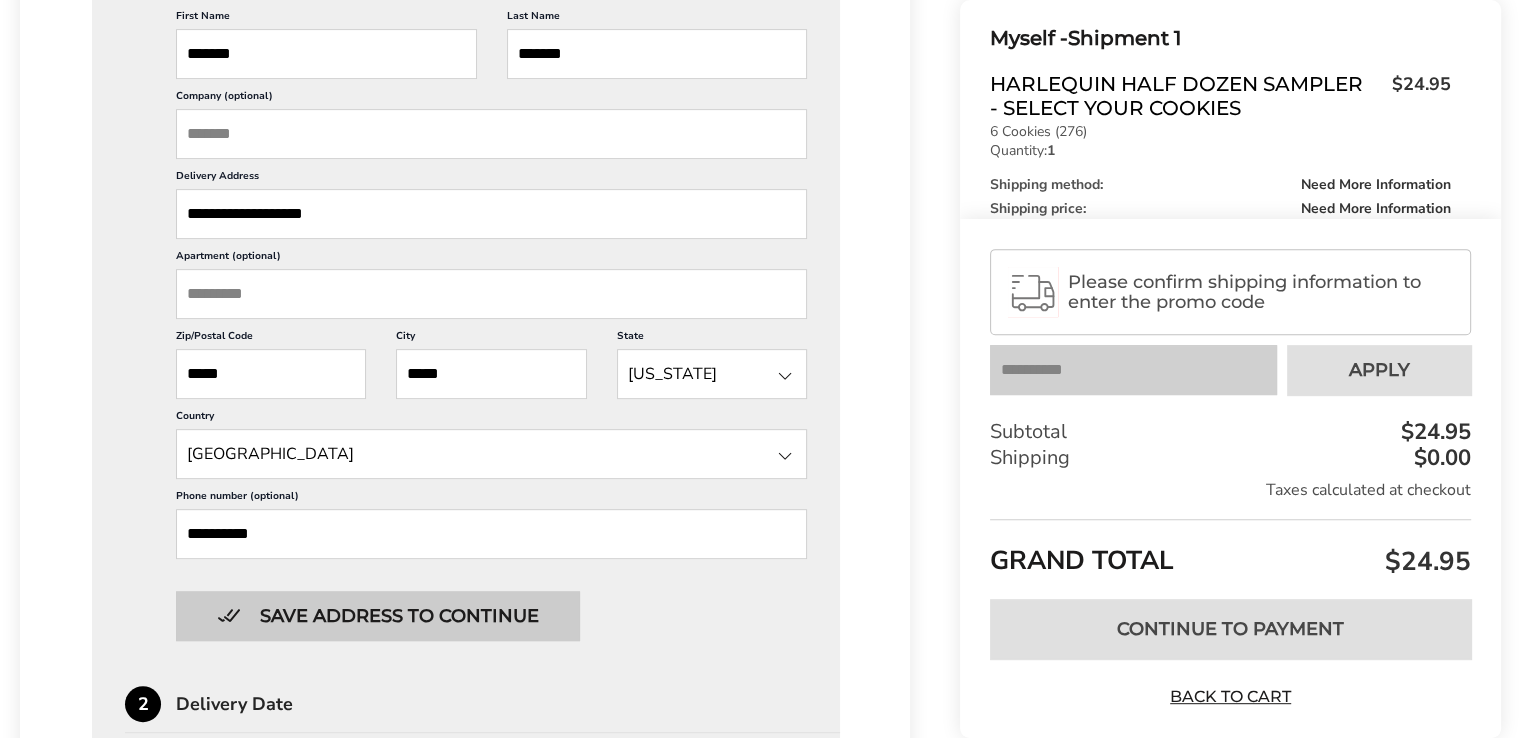 click on "Save address to continue" at bounding box center [378, 616] 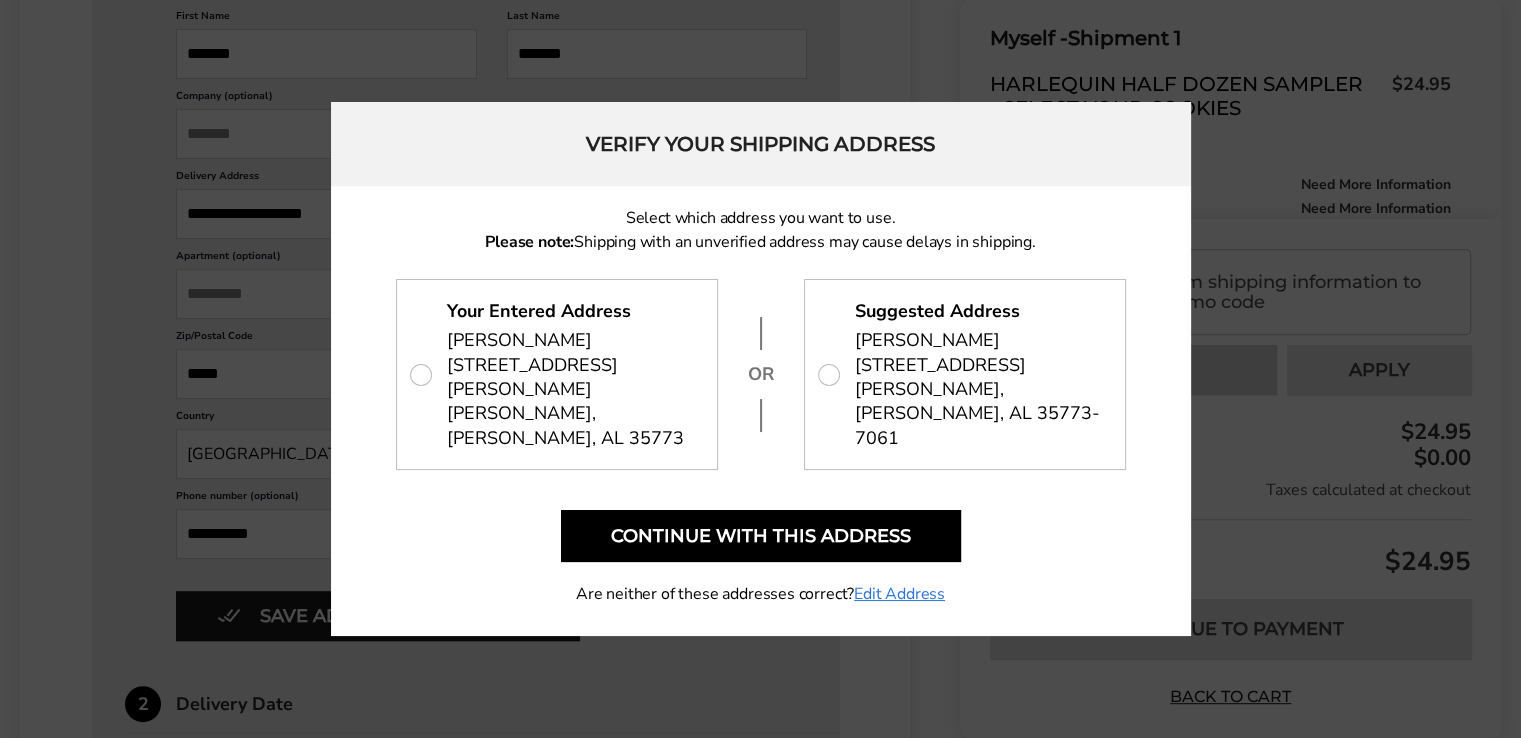 click on "[STREET_ADDRESS][PERSON_NAME]" at bounding box center [980, 401] 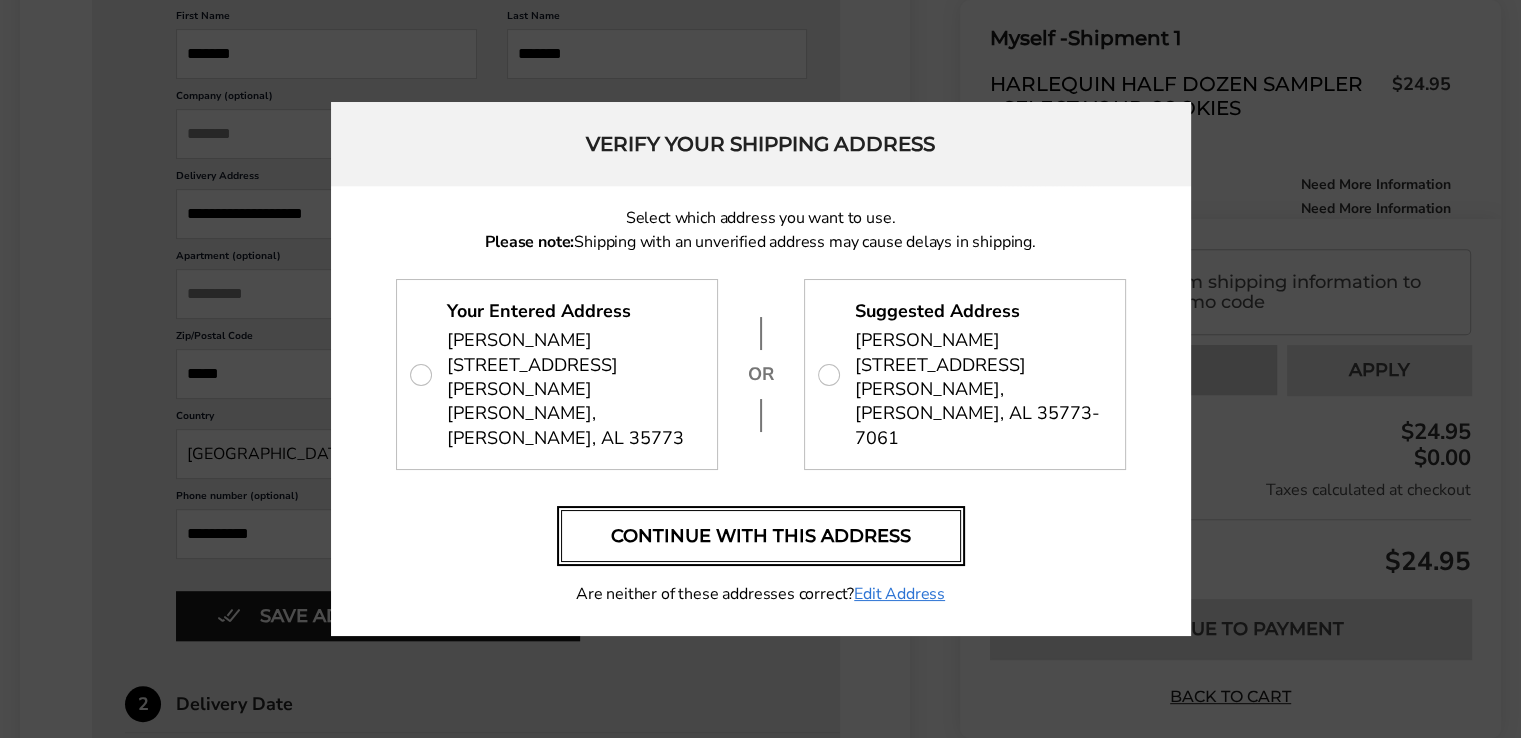 click on "Continue with this address" at bounding box center [761, 536] 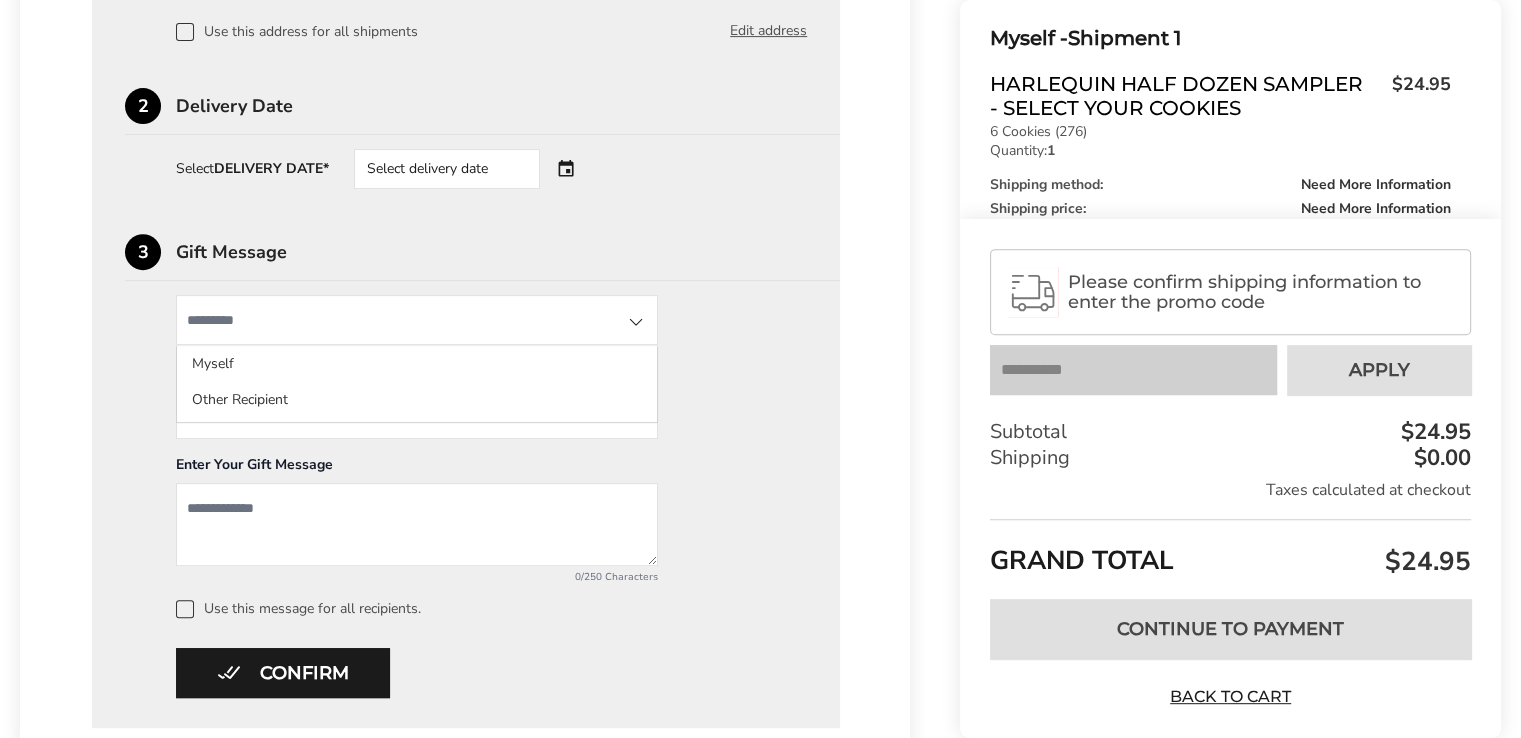 click at bounding box center [417, 320] 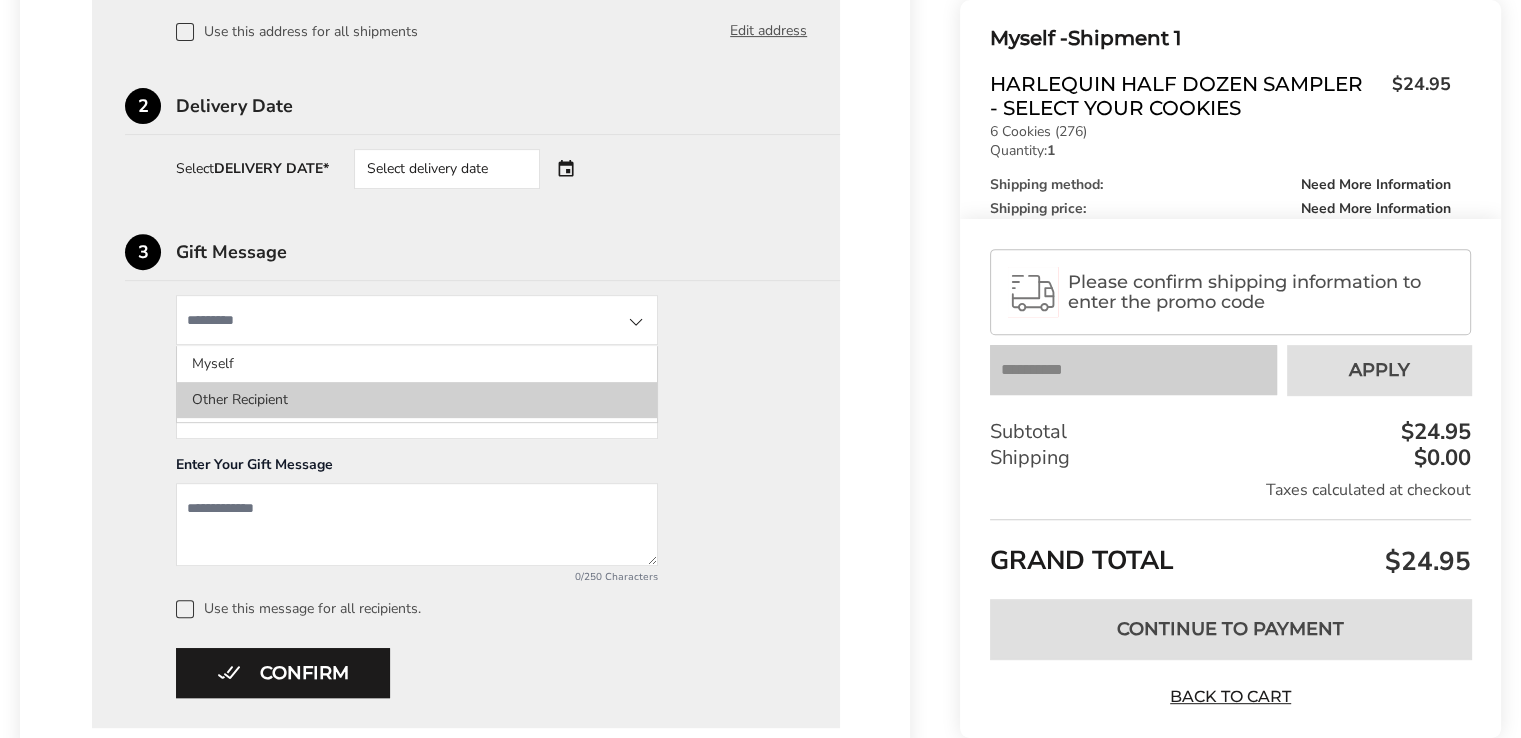 click on "Other Recipient" 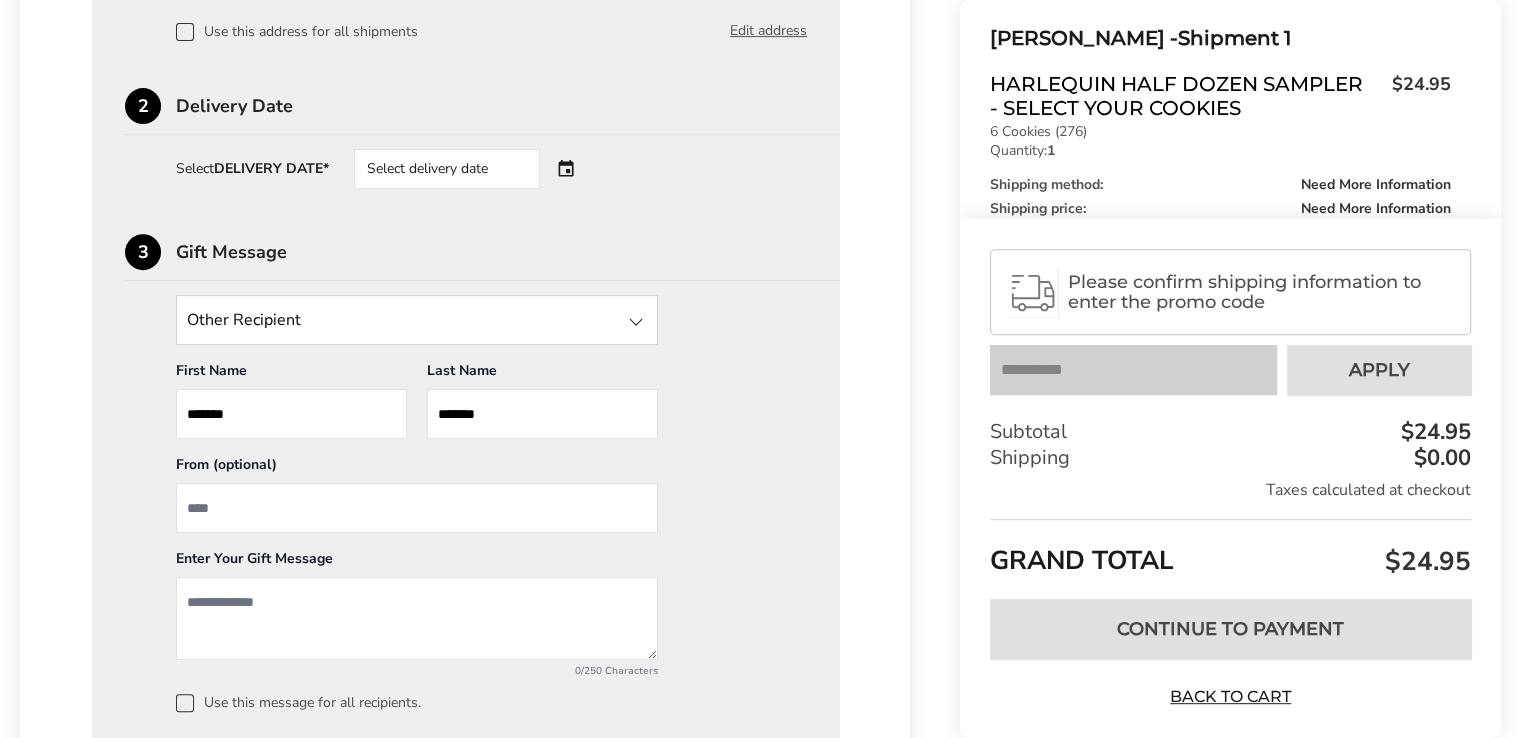 click on "*******" at bounding box center [291, 414] 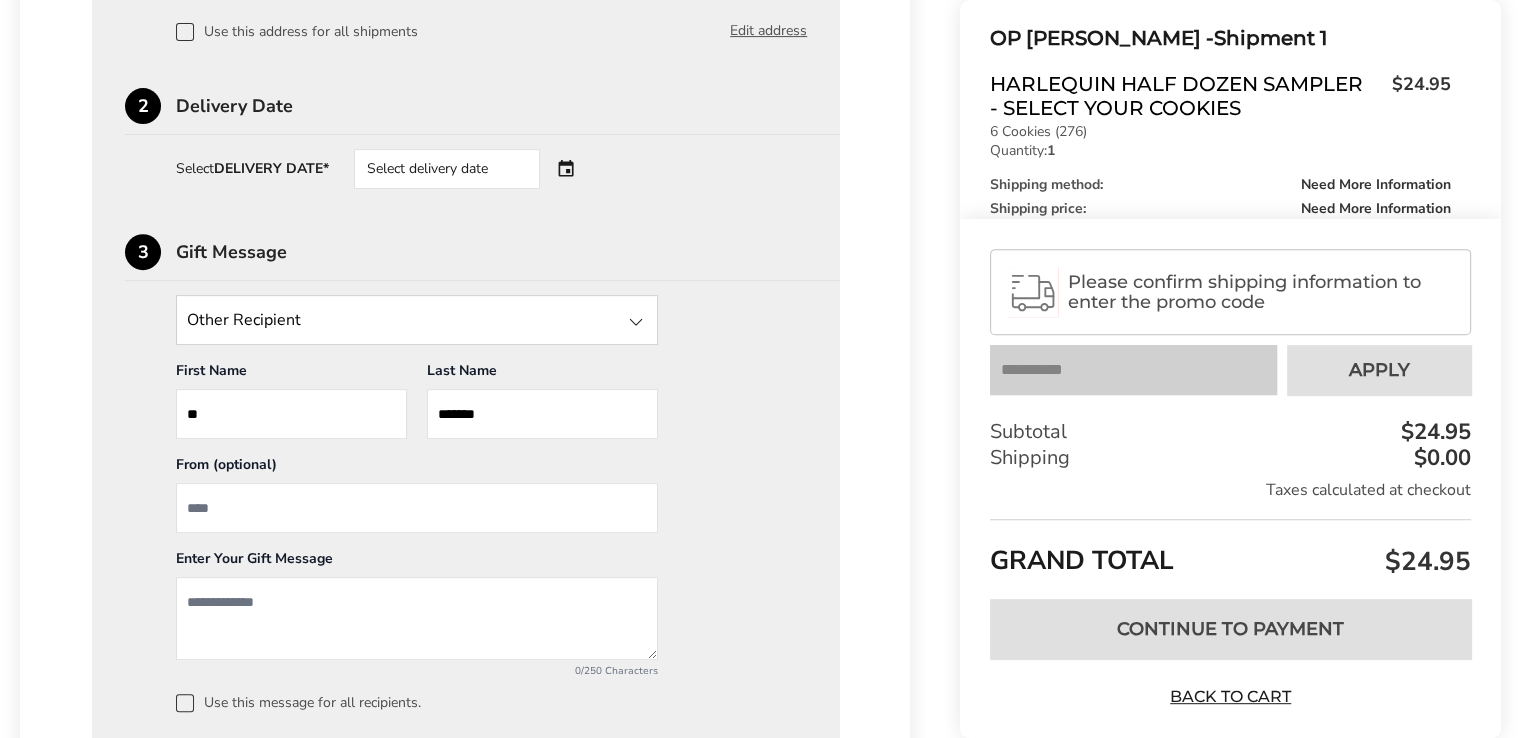 type on "*" 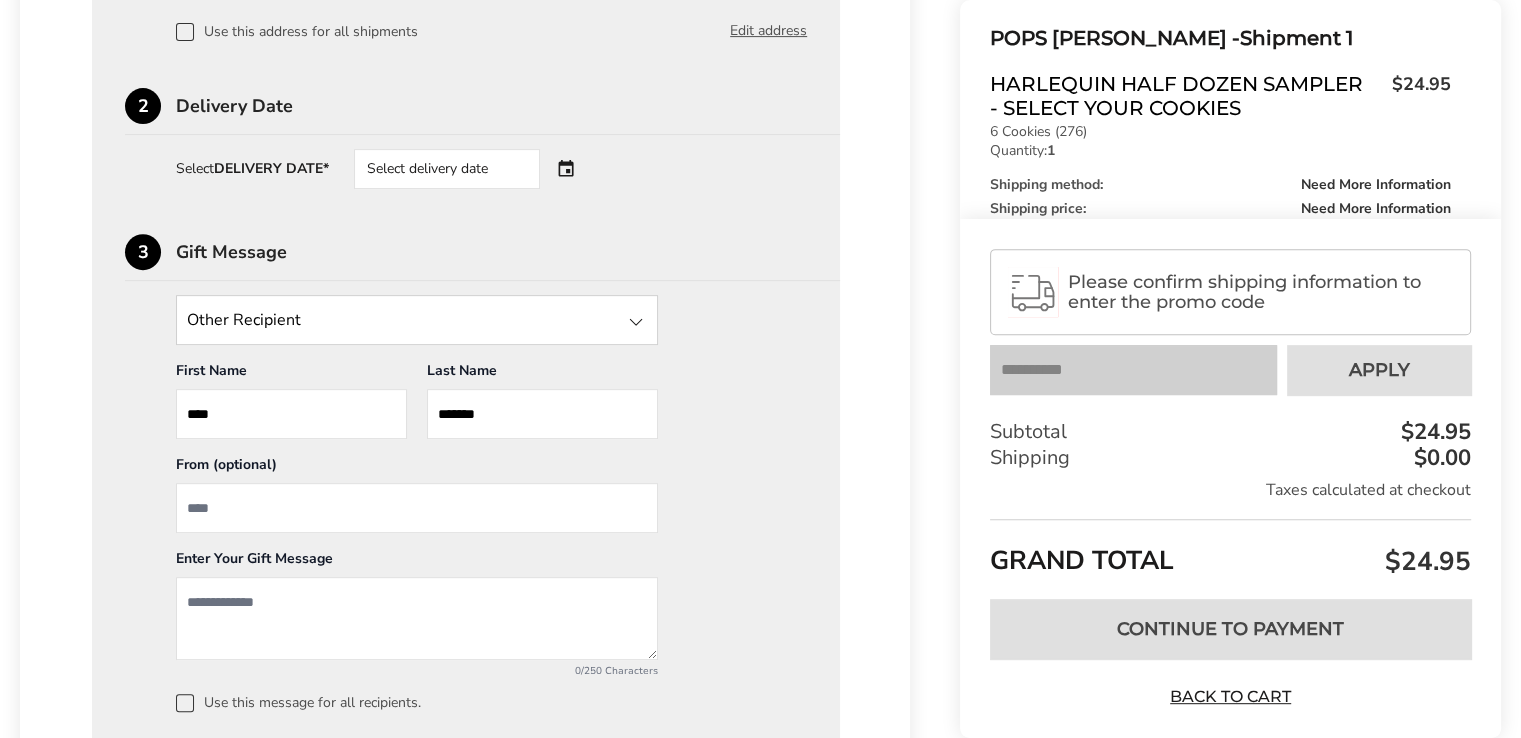 type on "****" 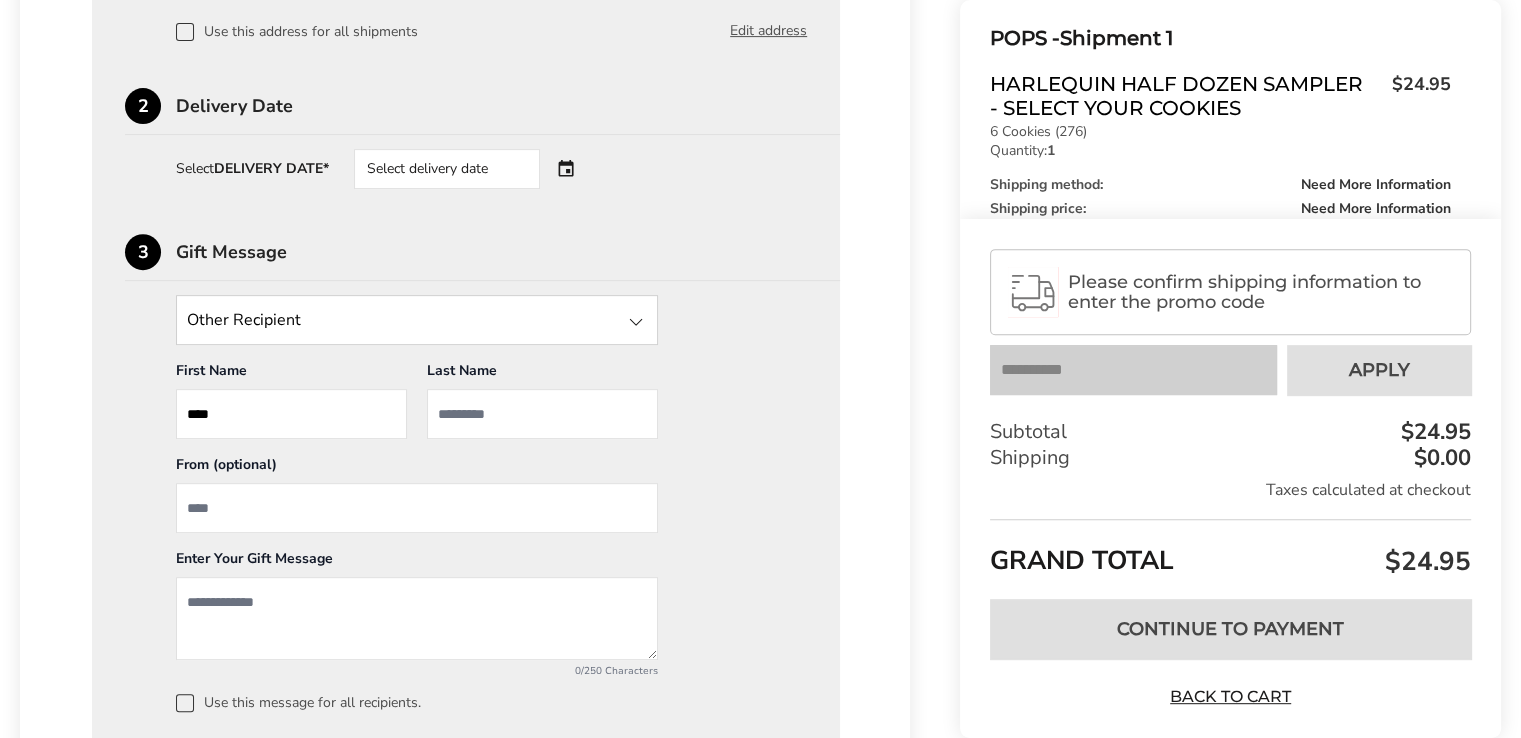 type 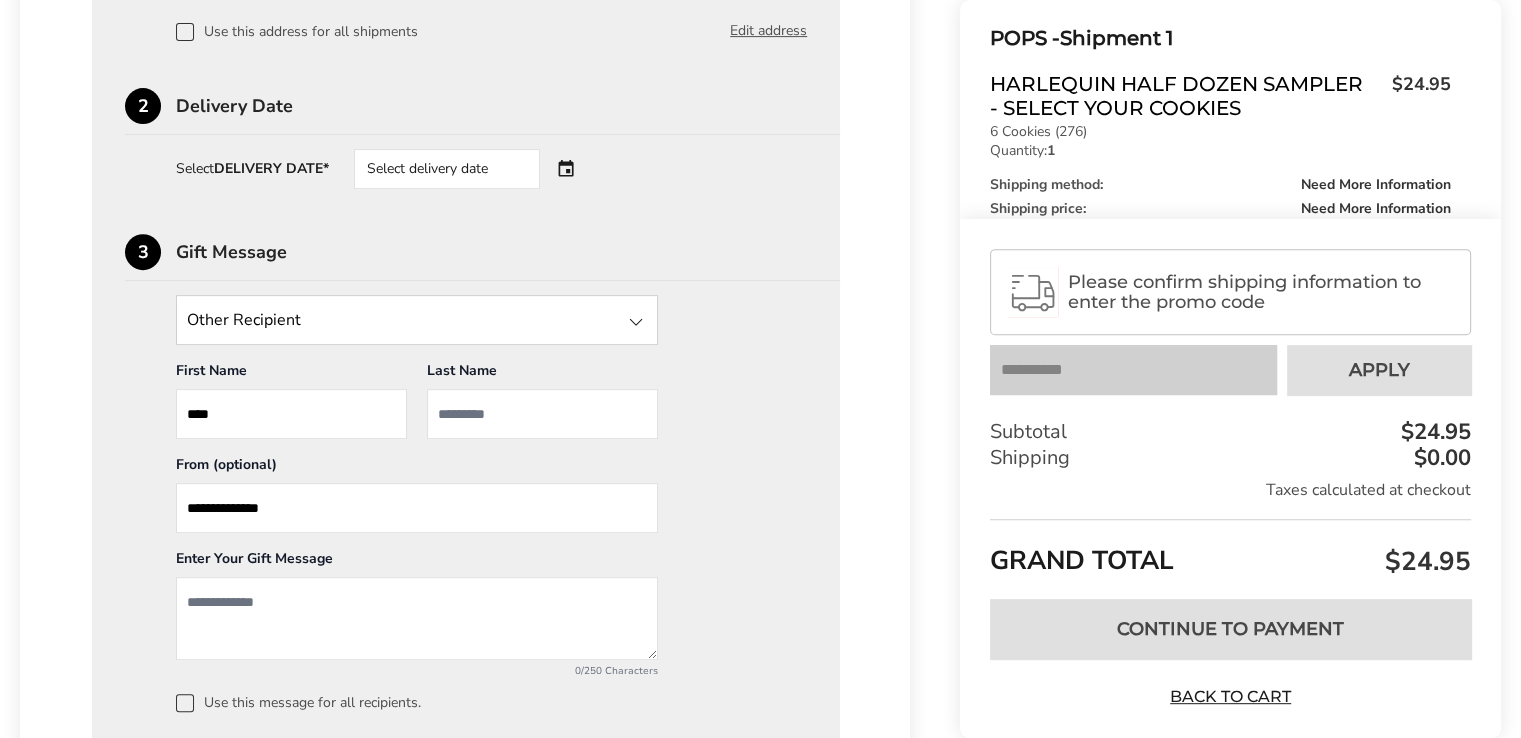 type on "**********" 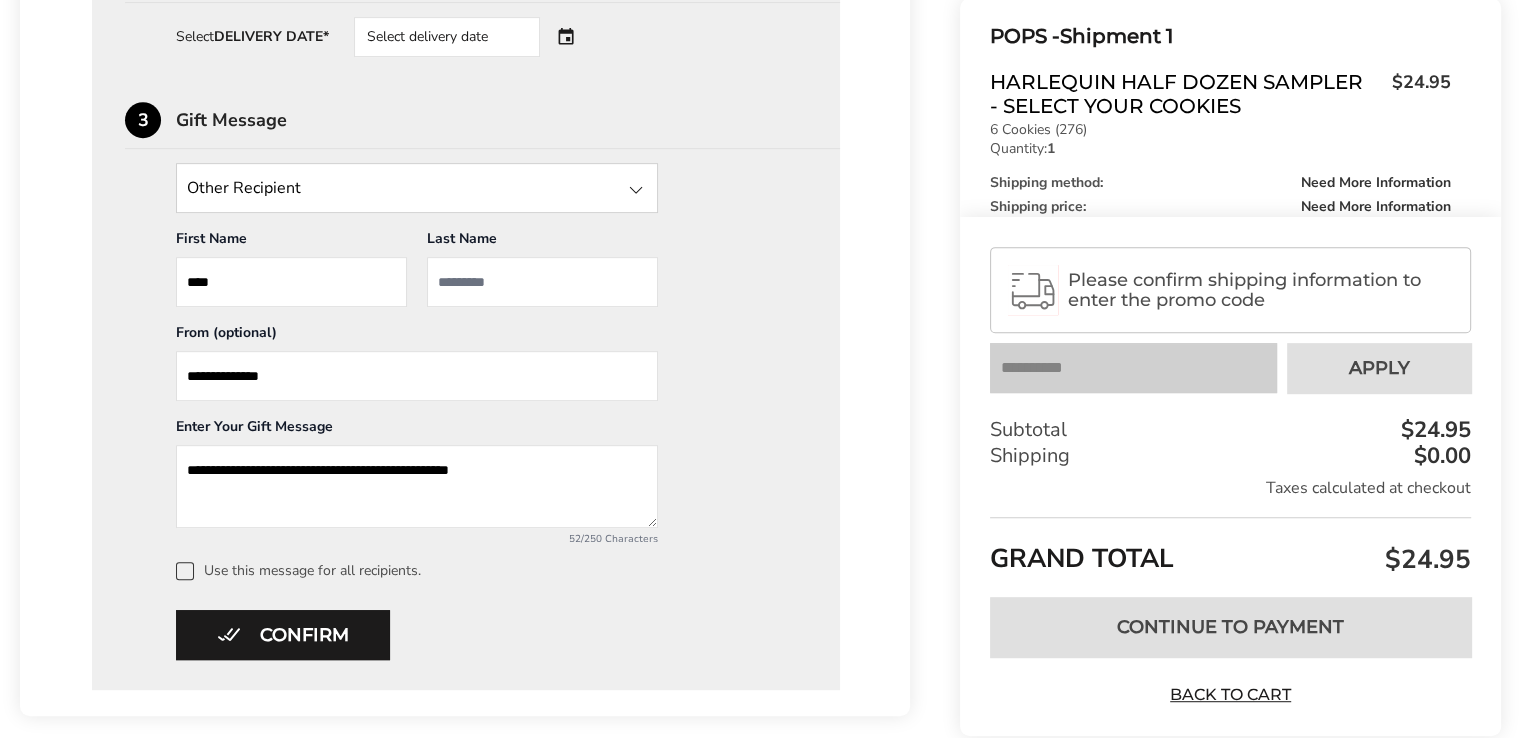 scroll, scrollTop: 940, scrollLeft: 0, axis: vertical 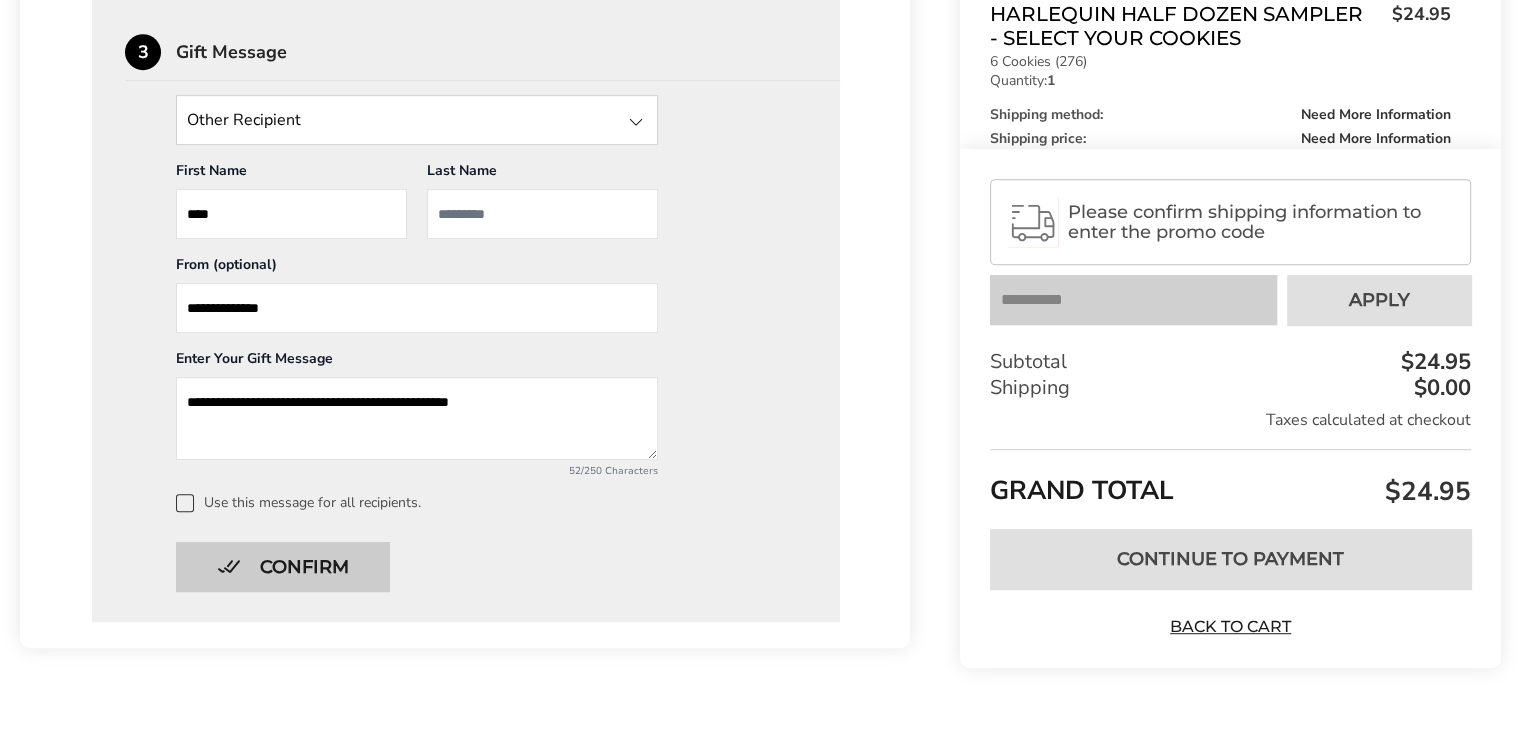 type on "**********" 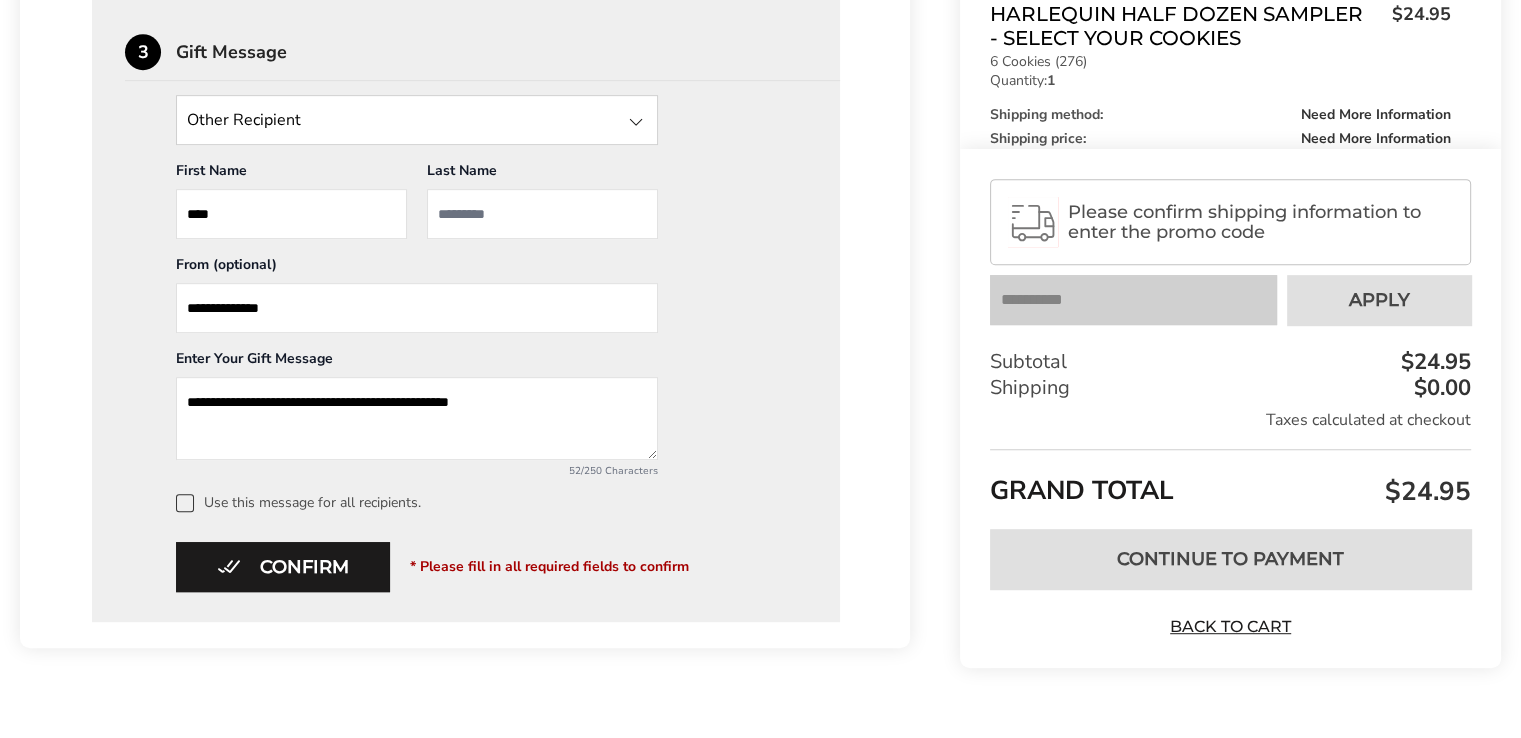 click at bounding box center [542, 214] 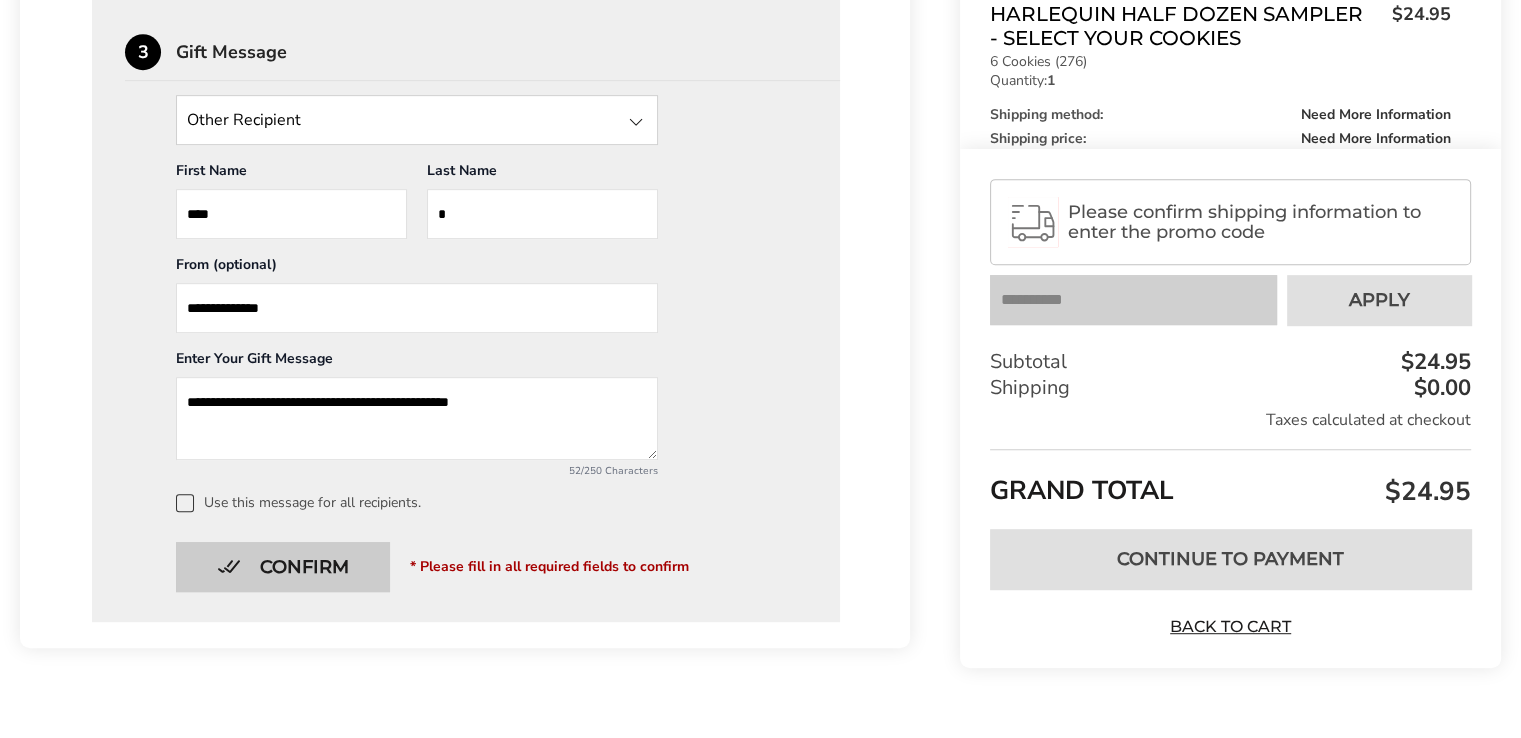 click on "Confirm" at bounding box center [283, 567] 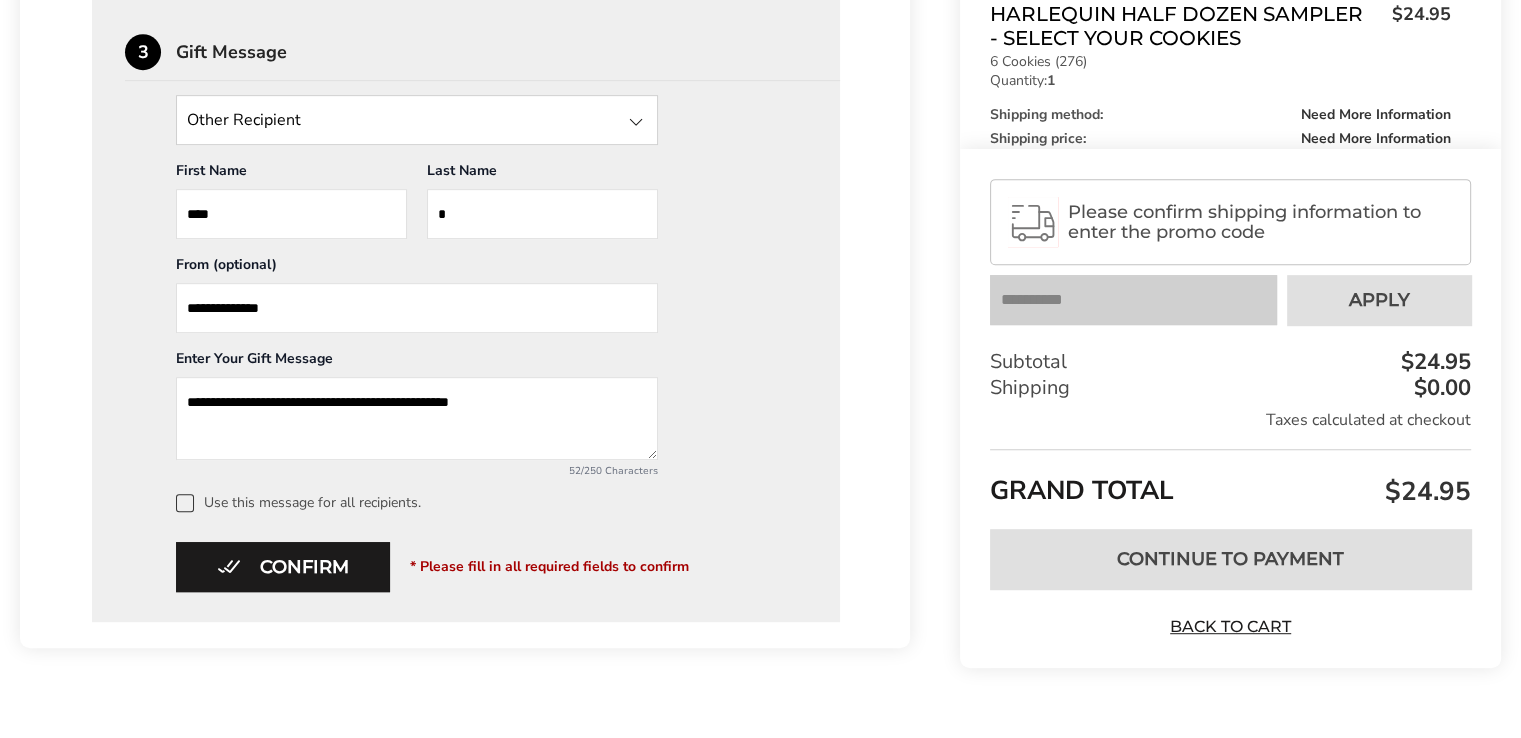 drag, startPoint x: 466, startPoint y: 208, endPoint x: 421, endPoint y: 206, distance: 45.044422 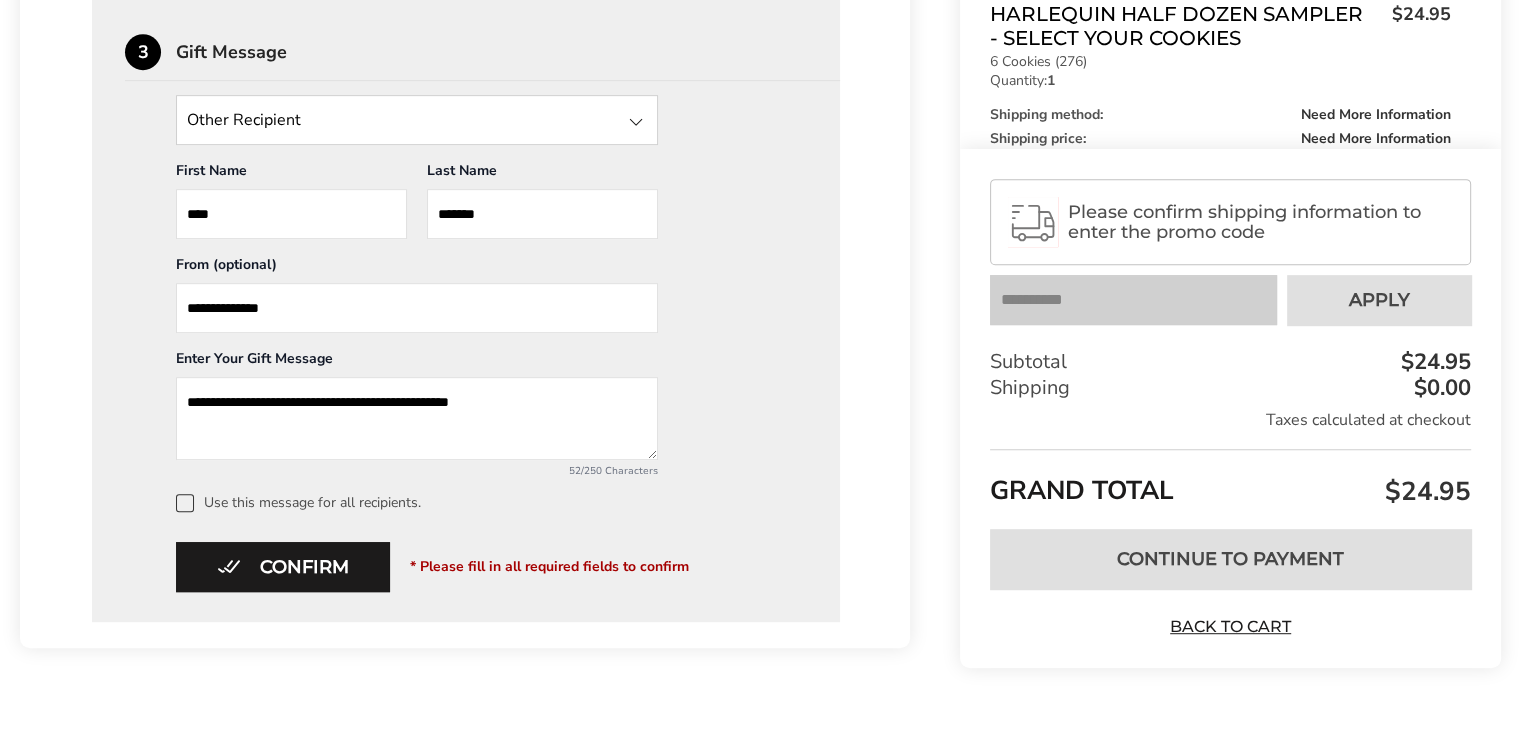 type on "*******" 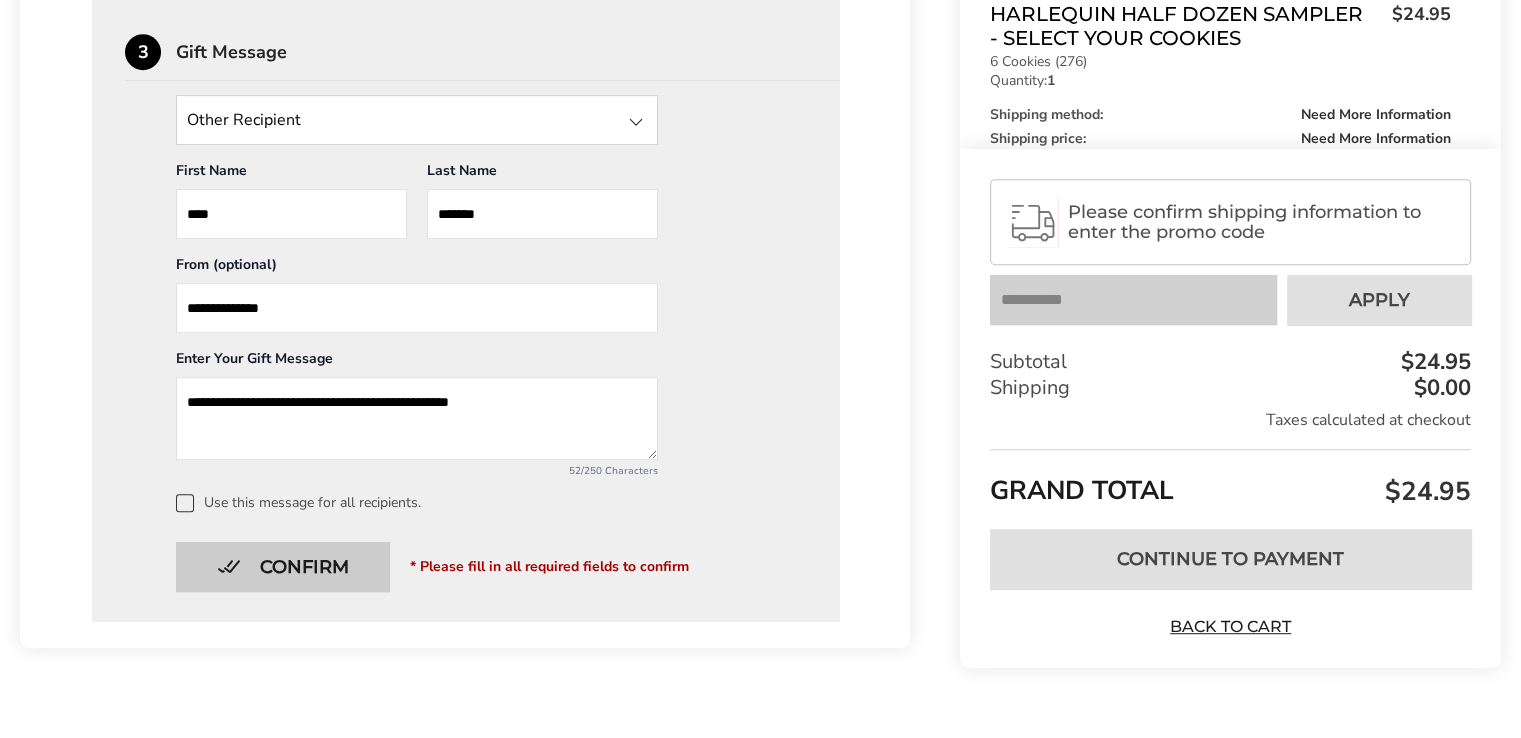 click on "Confirm" at bounding box center (283, 567) 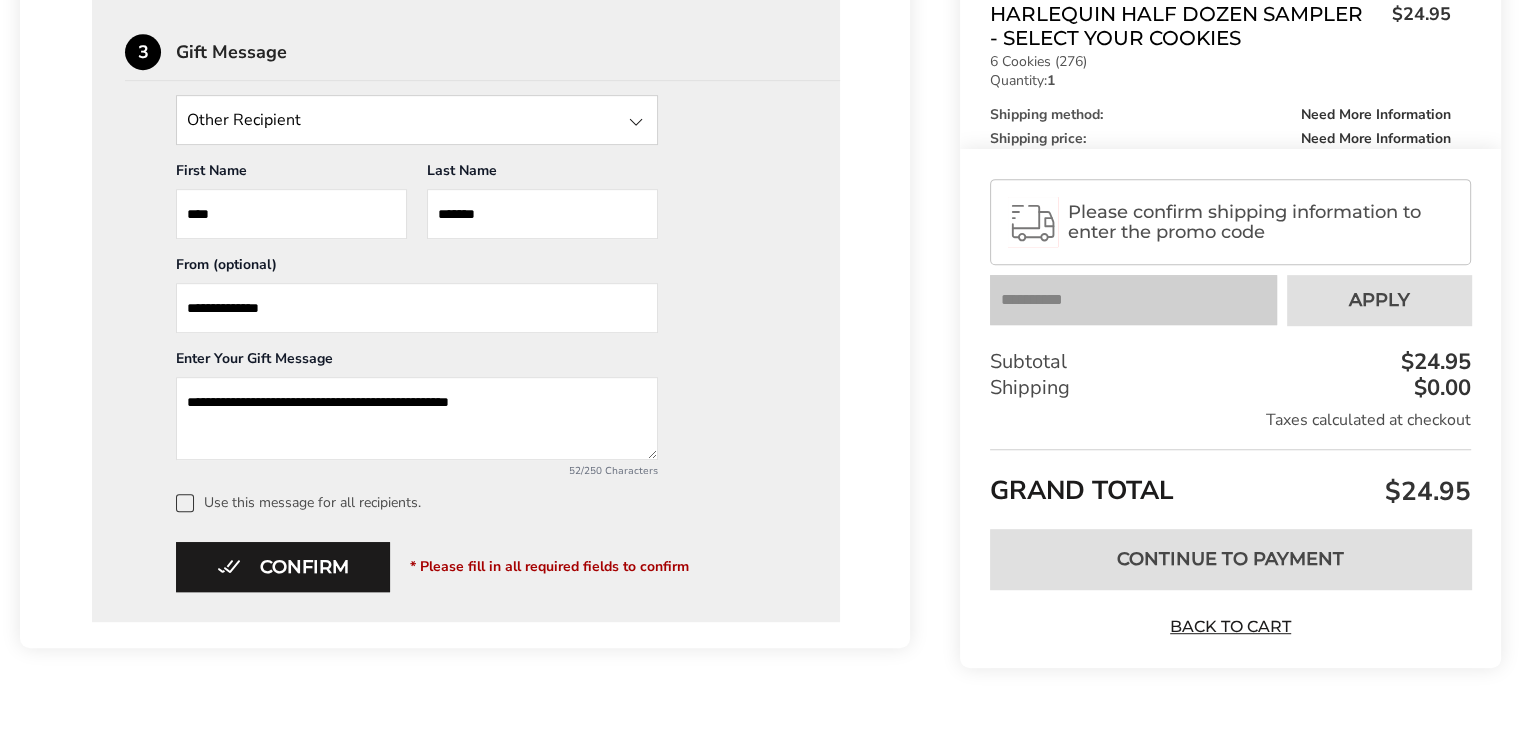 click at bounding box center [185, 503] 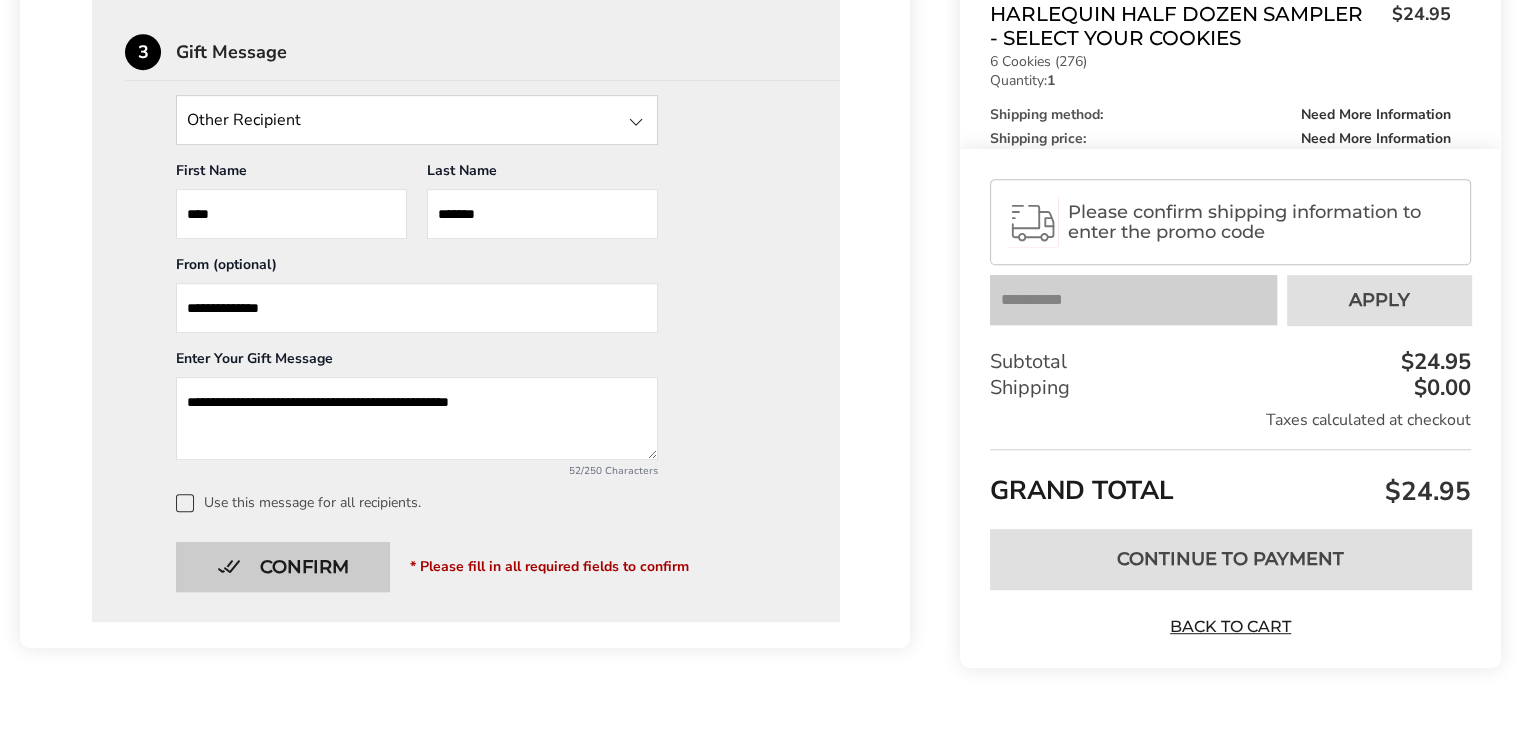 click on "Confirm" at bounding box center (283, 567) 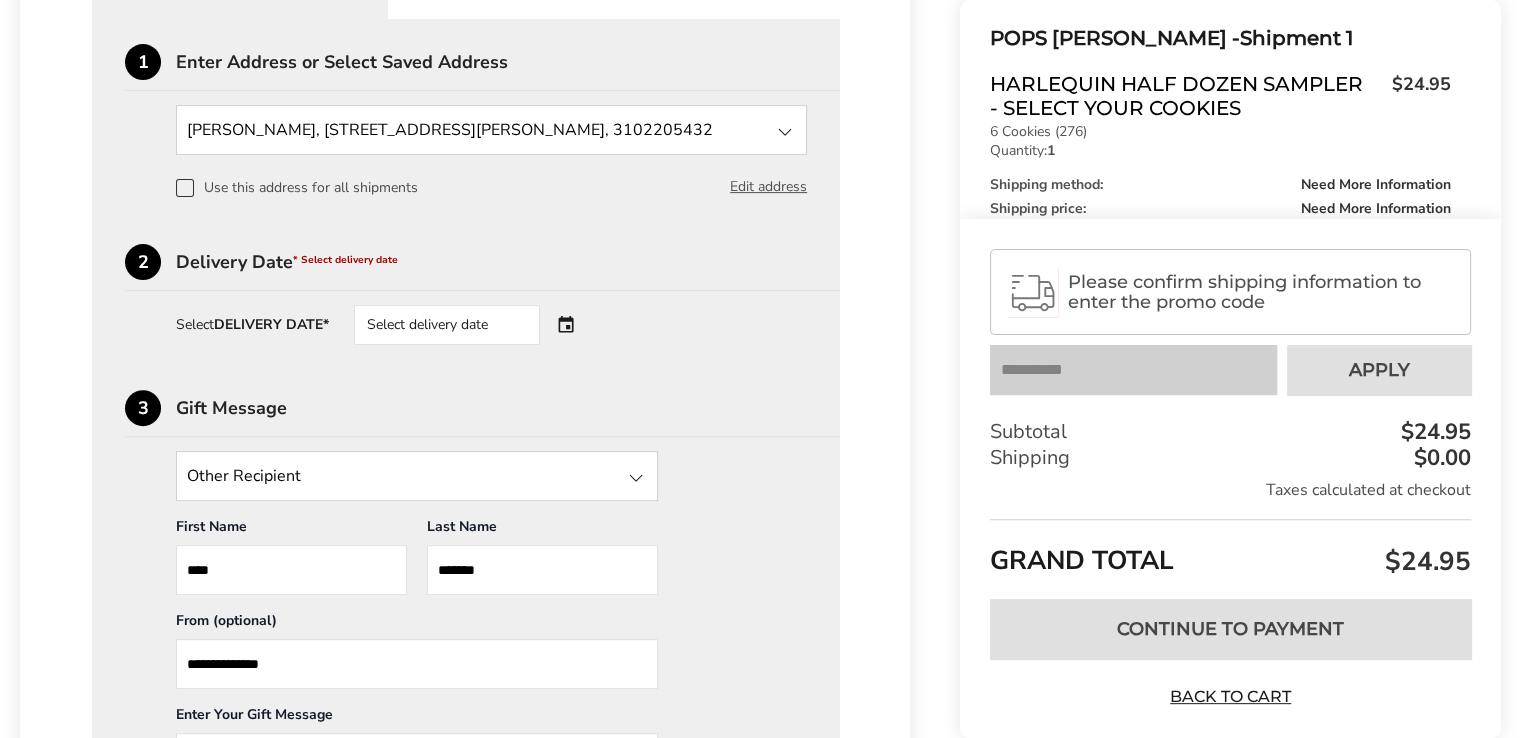 scroll, scrollTop: 540, scrollLeft: 0, axis: vertical 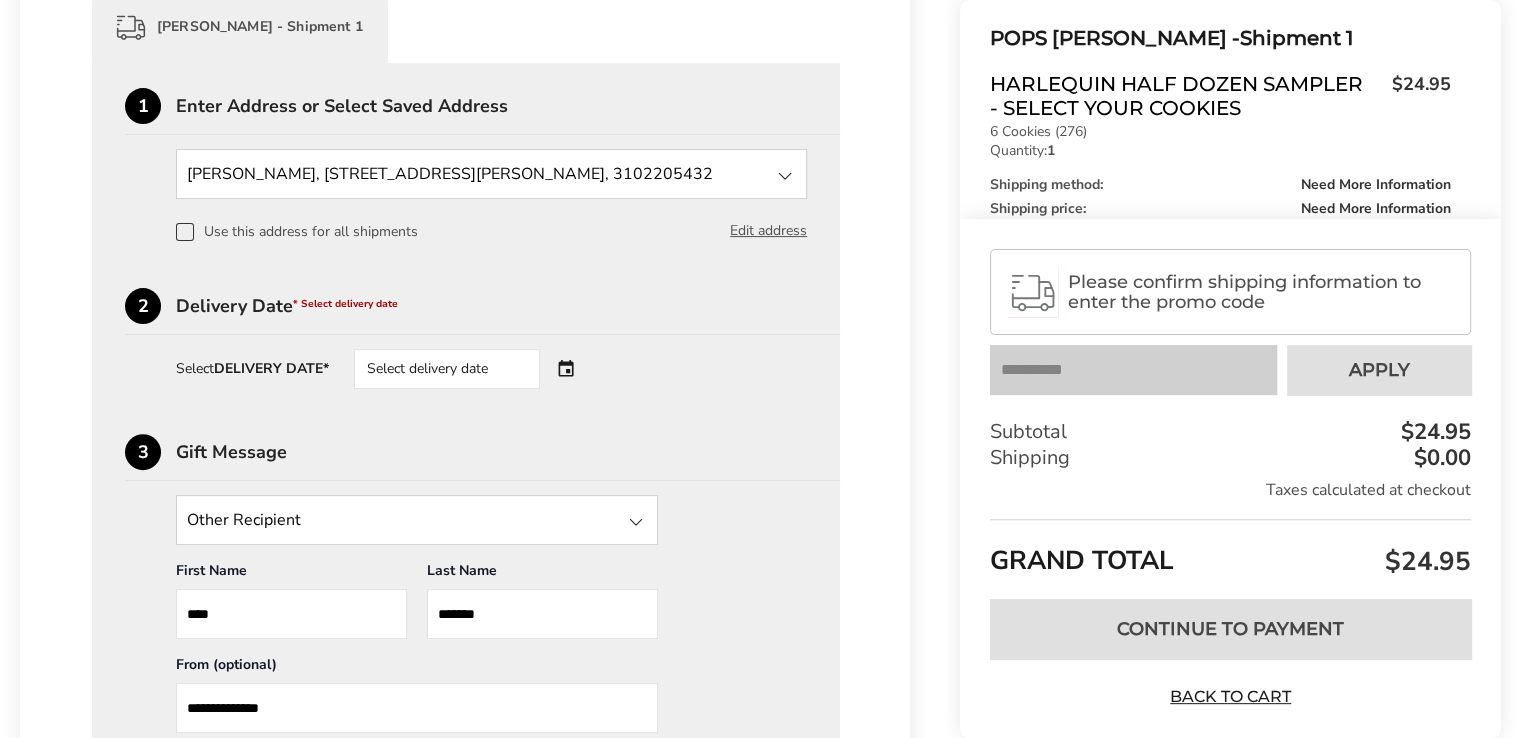 click on "Select delivery date" at bounding box center (475, 369) 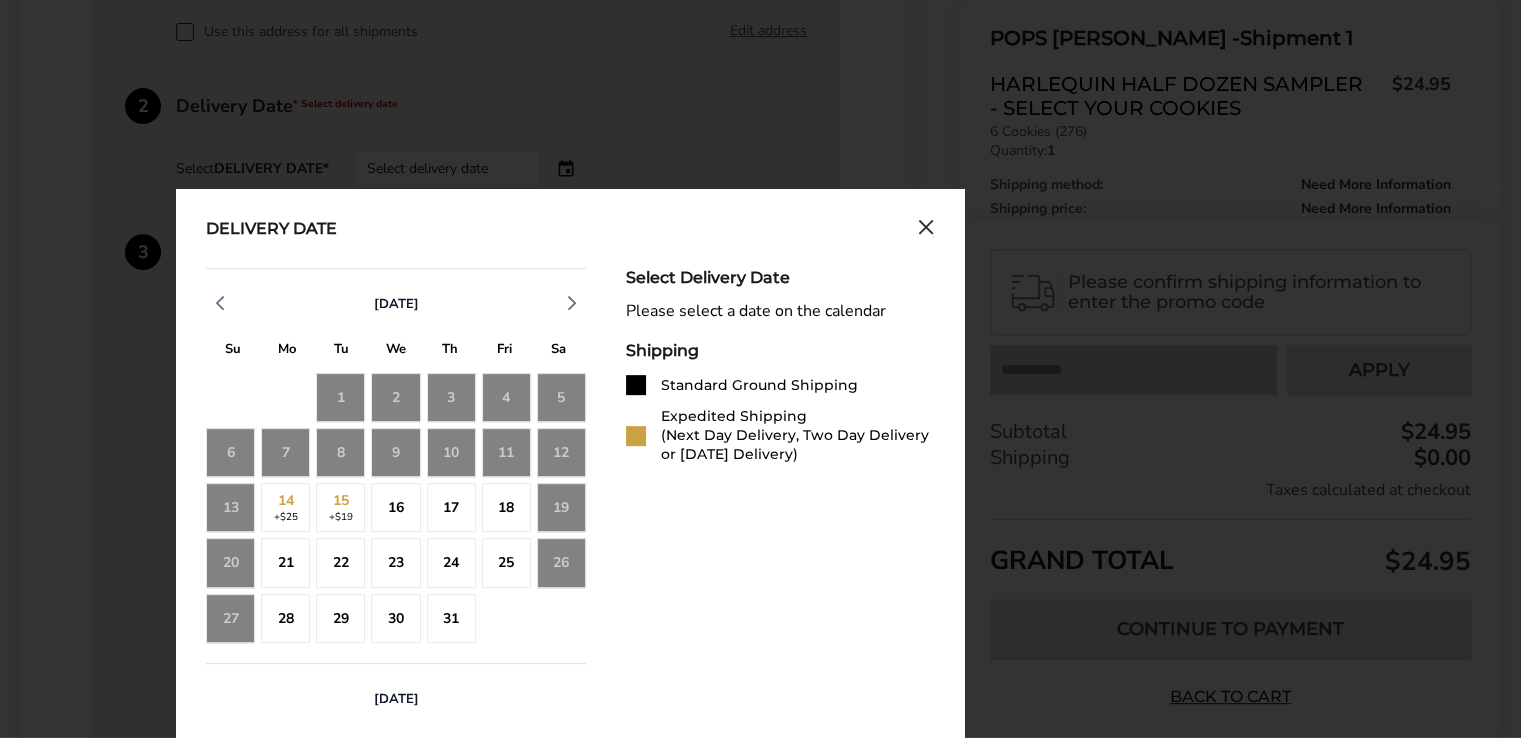 scroll, scrollTop: 840, scrollLeft: 0, axis: vertical 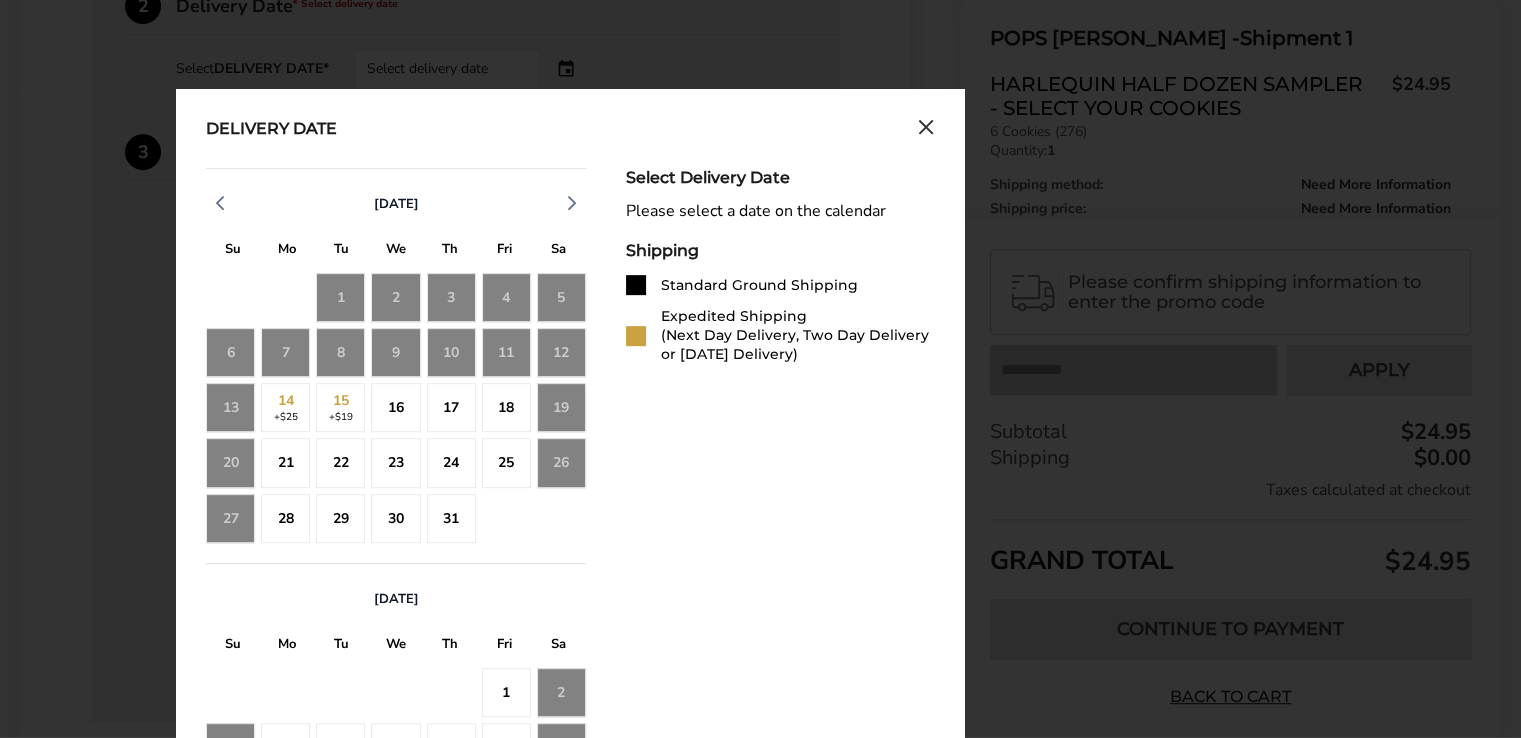click on "12" 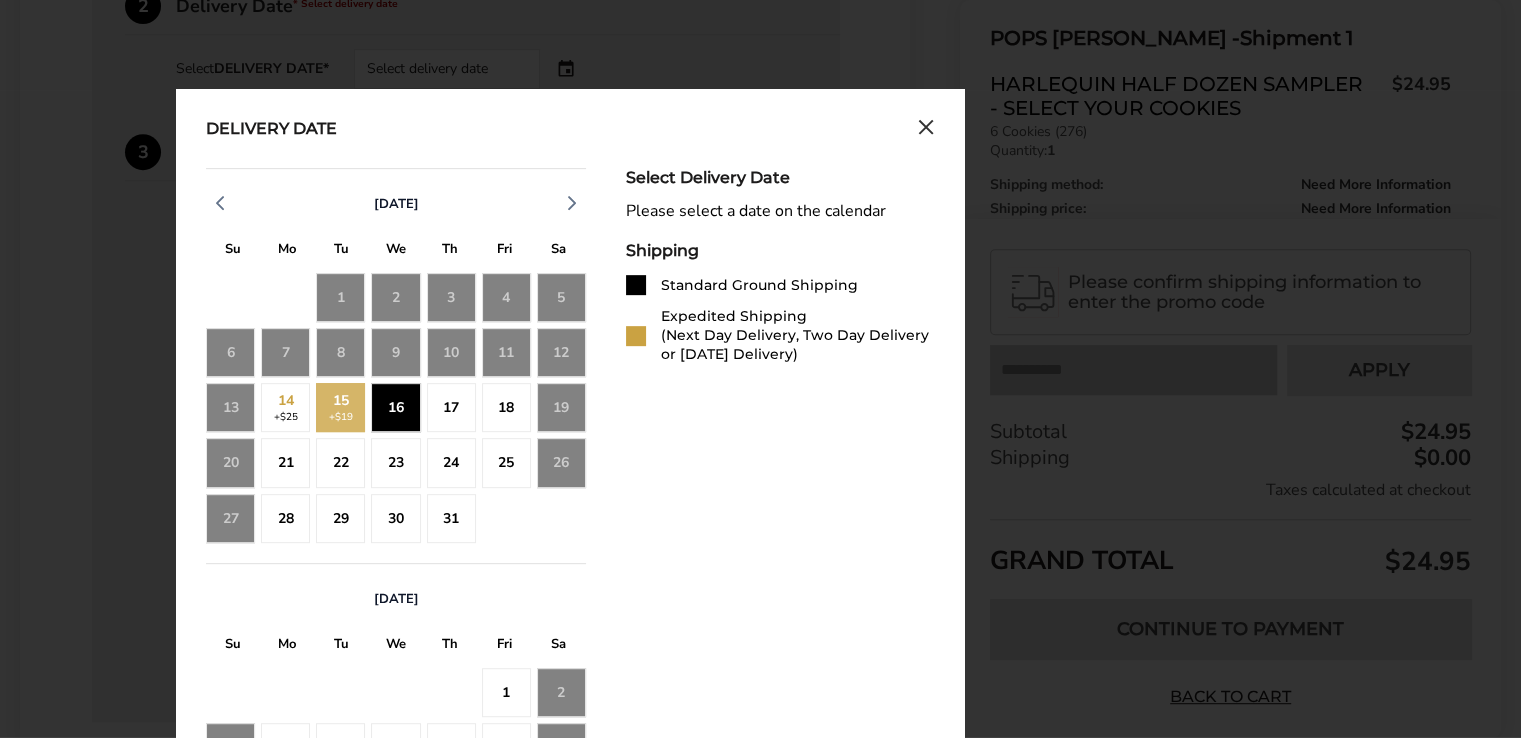 click on "16" 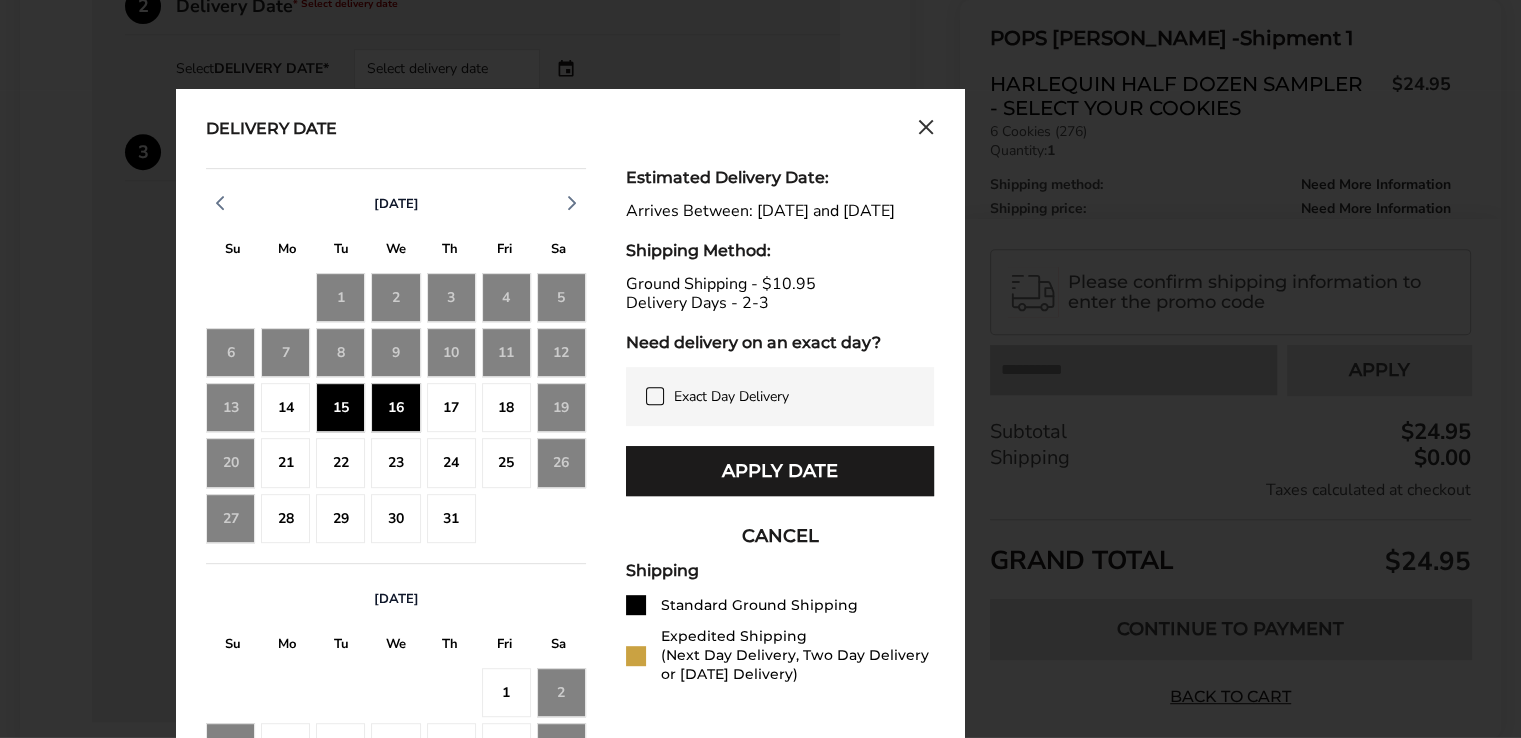 click on "14" 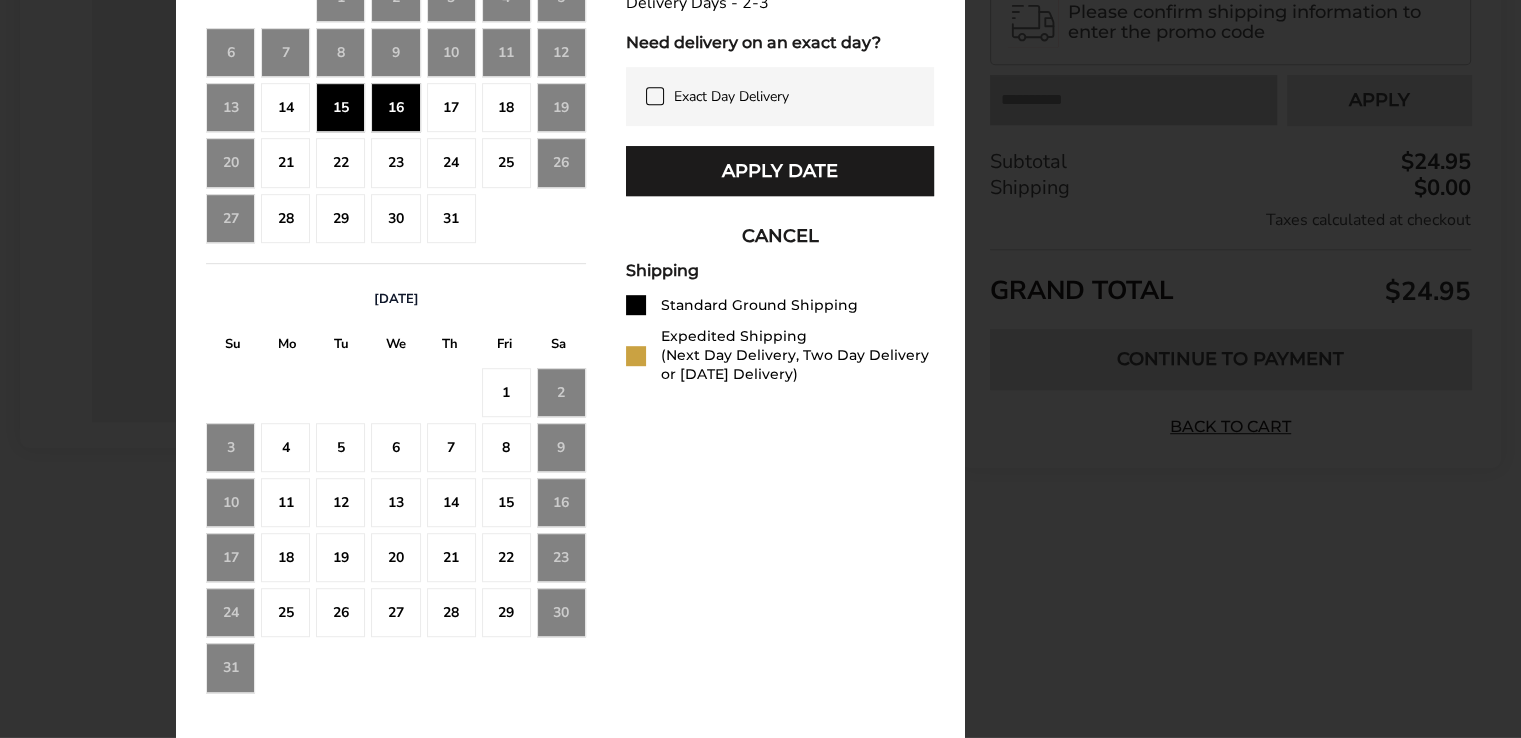 click on "CANCEL" at bounding box center (780, 236) 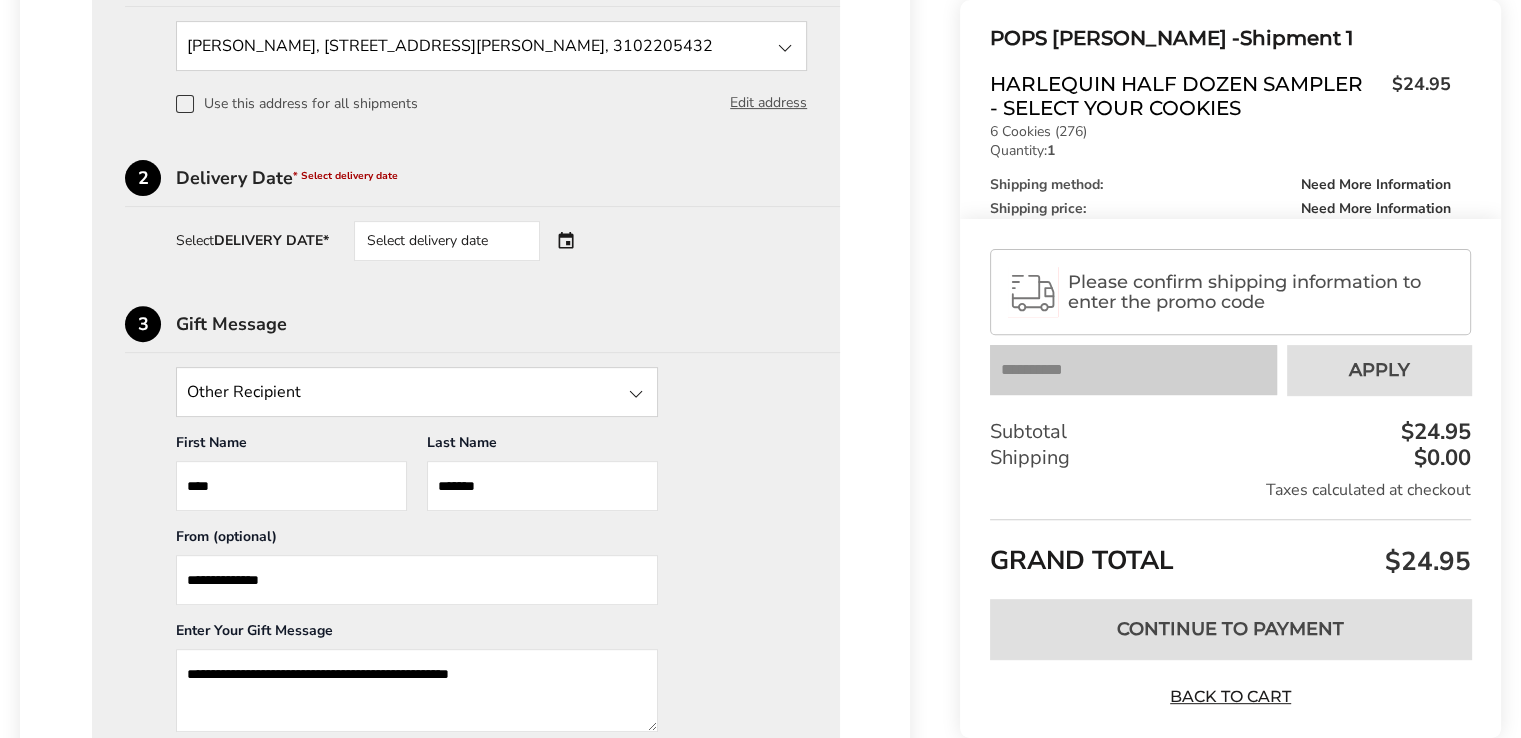 scroll, scrollTop: 577, scrollLeft: 0, axis: vertical 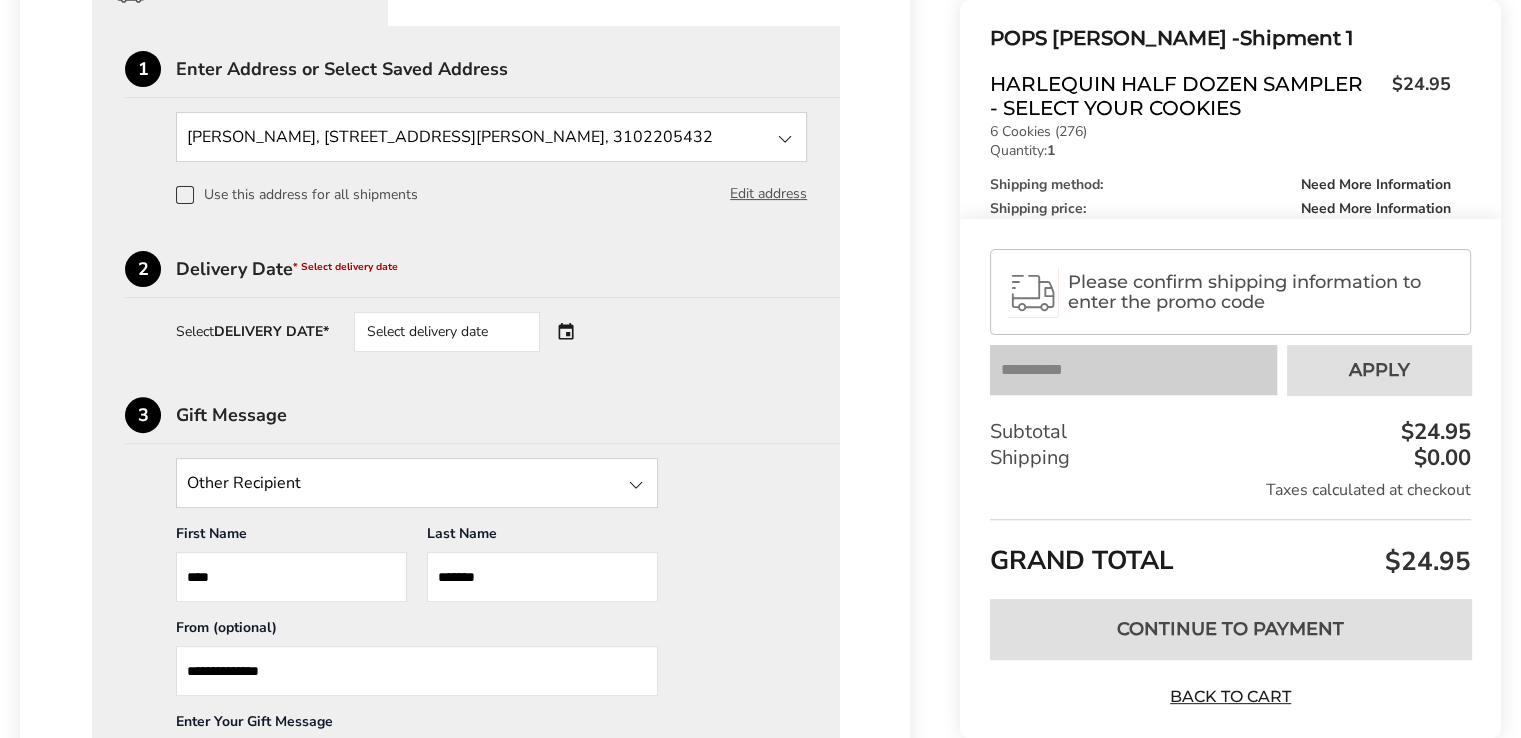 click on "Select delivery date" at bounding box center [475, 332] 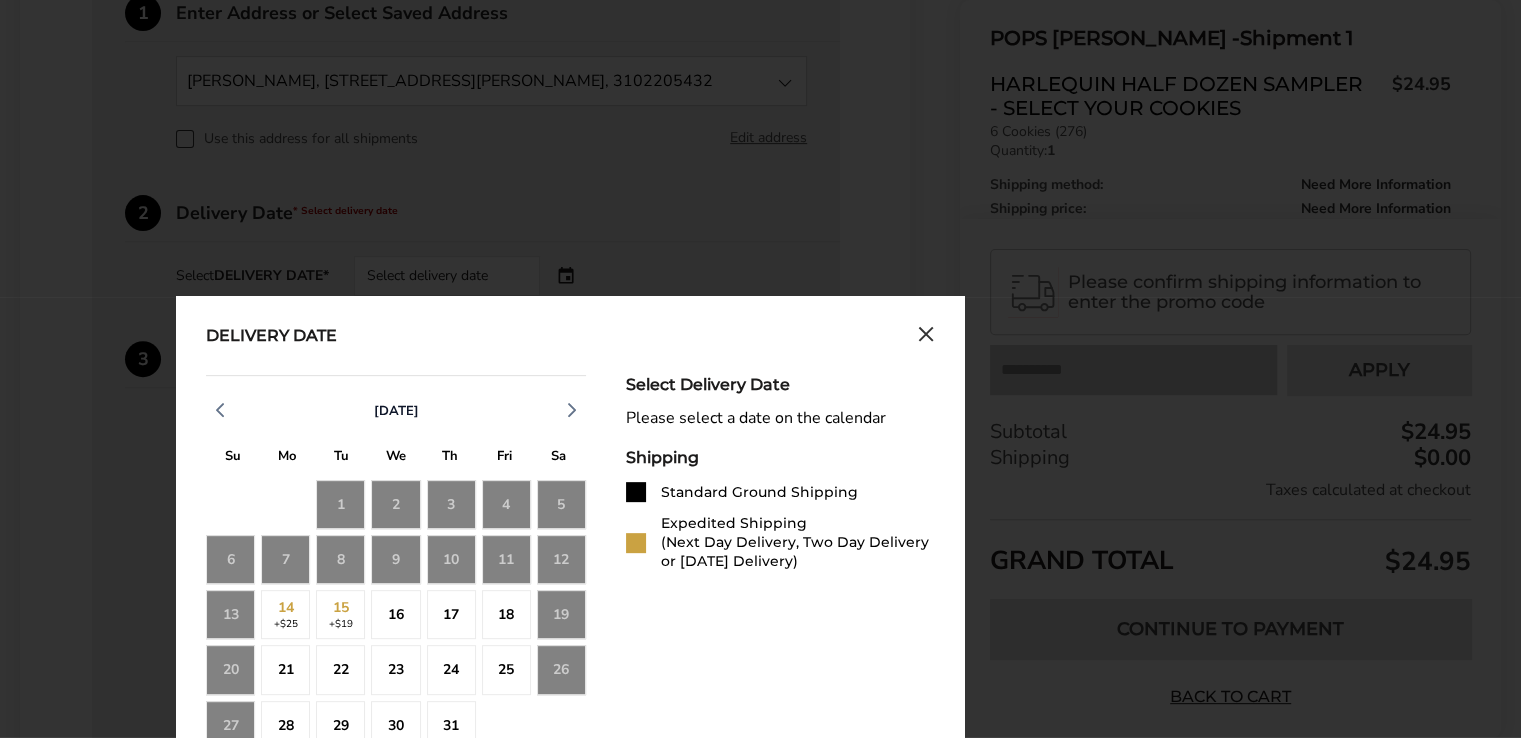 scroll, scrollTop: 777, scrollLeft: 0, axis: vertical 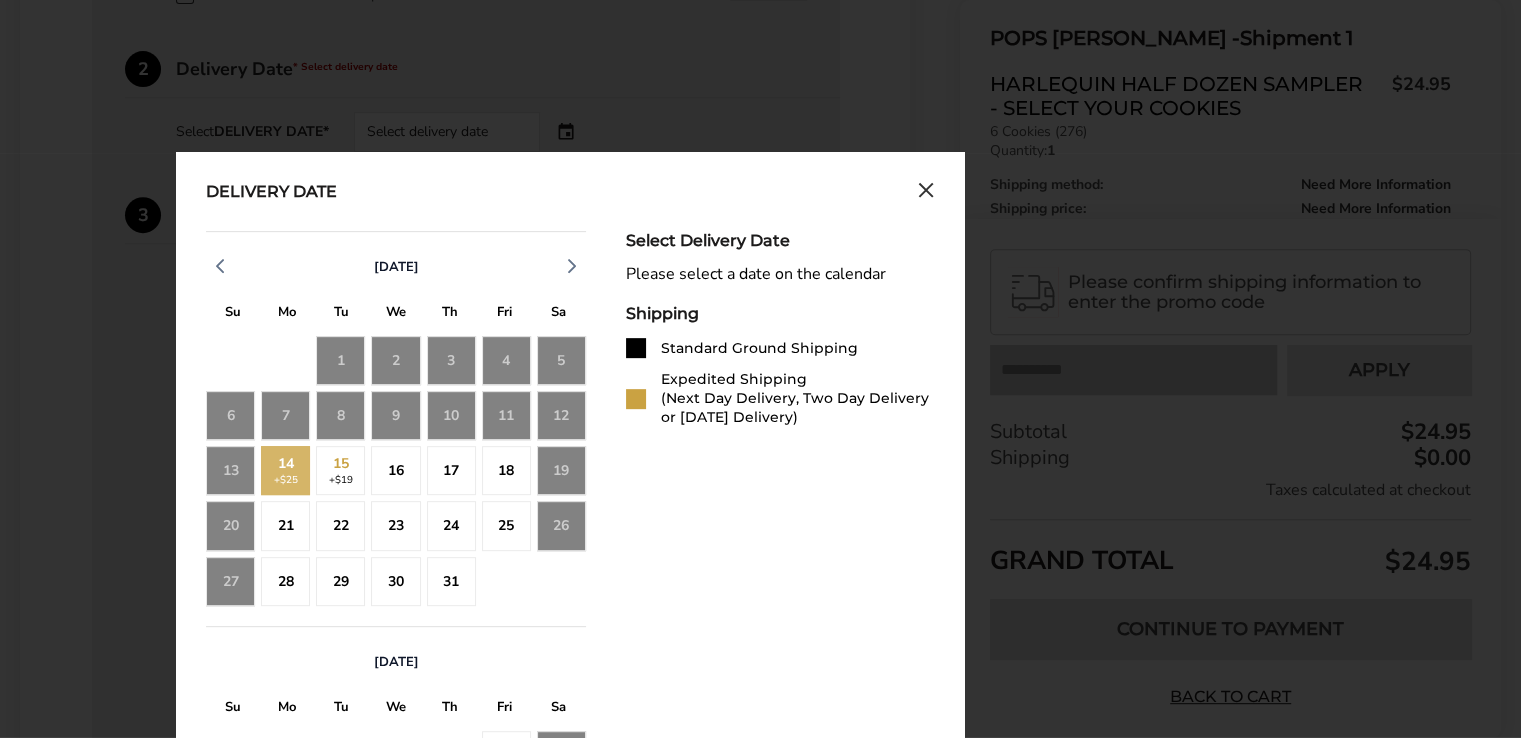click on "14  +$25" 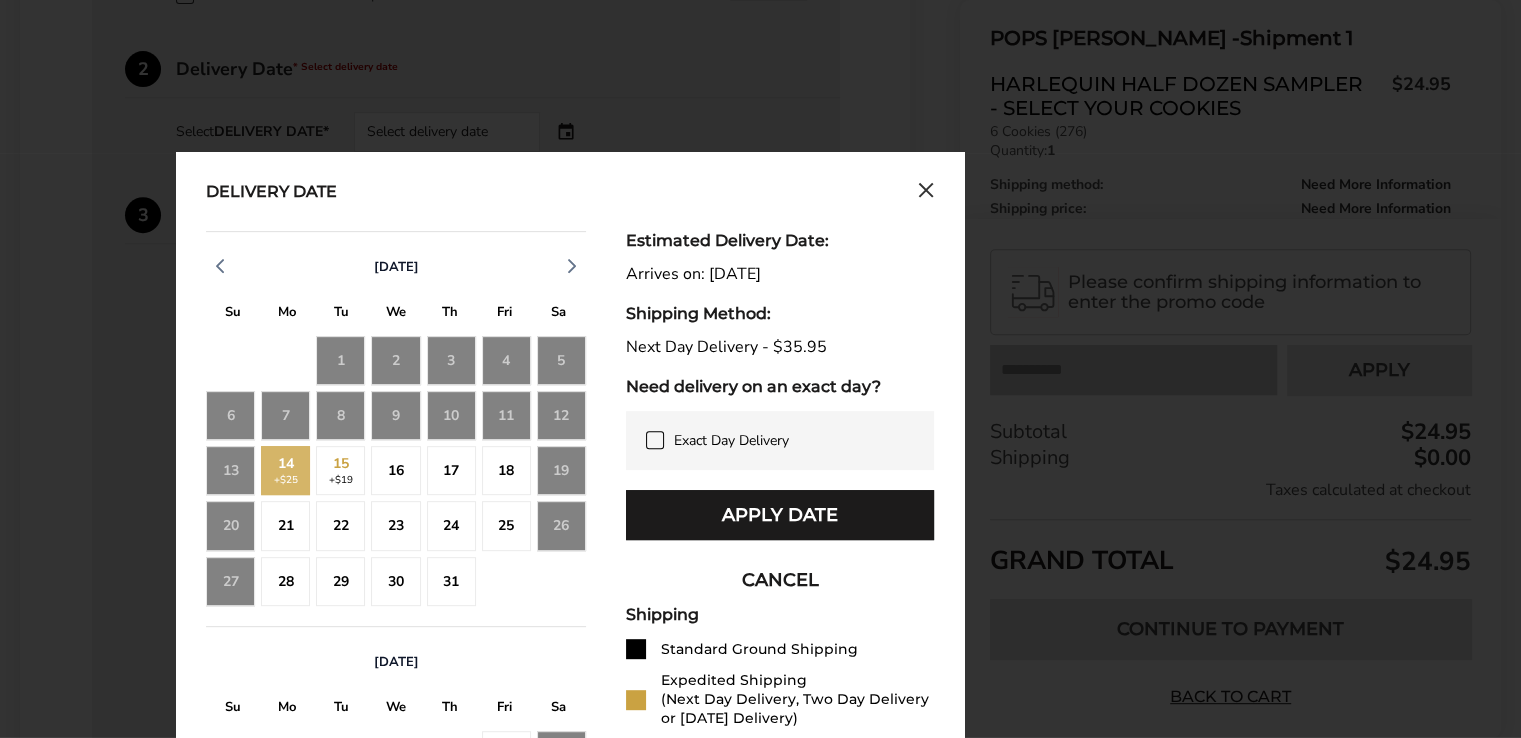 click on "16" 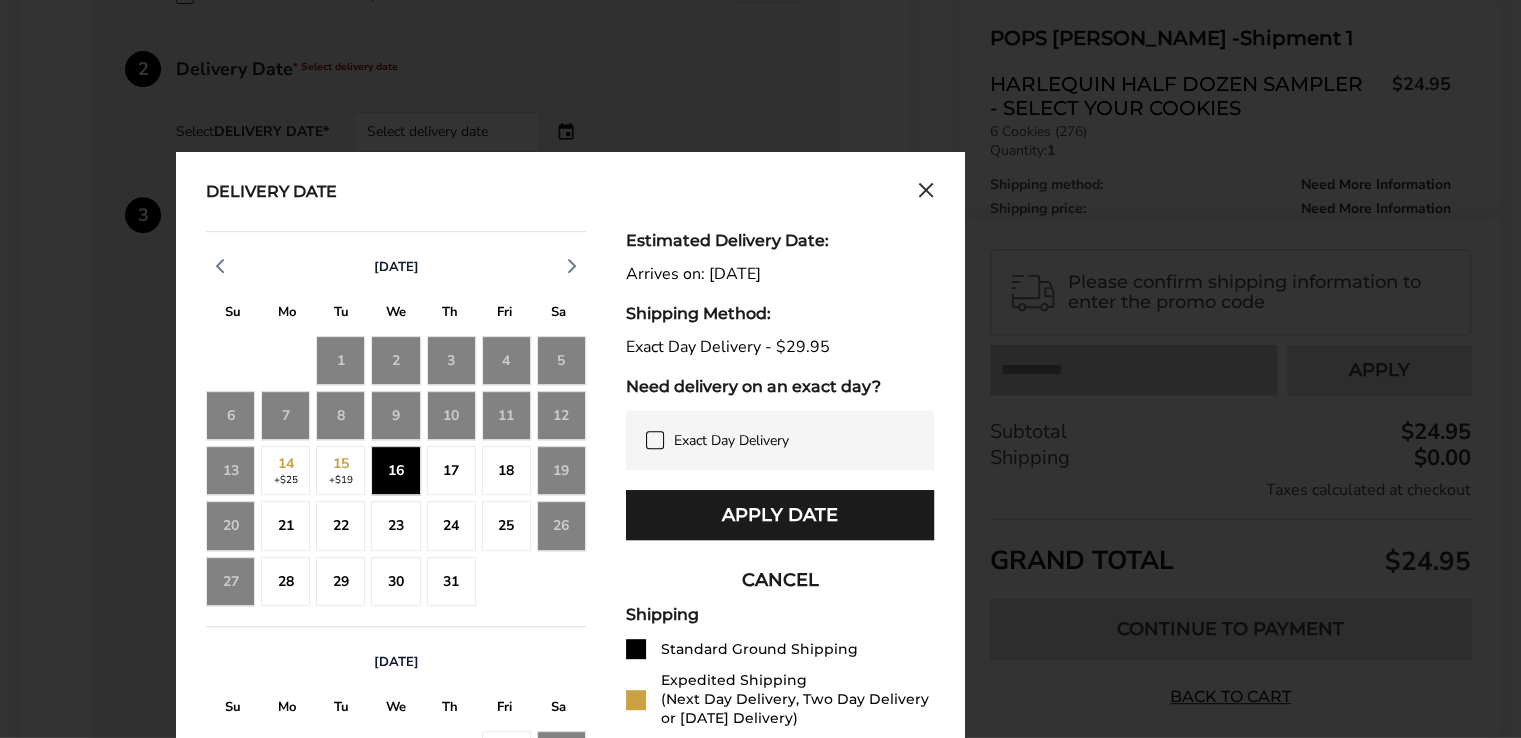 click on "15  +$19" 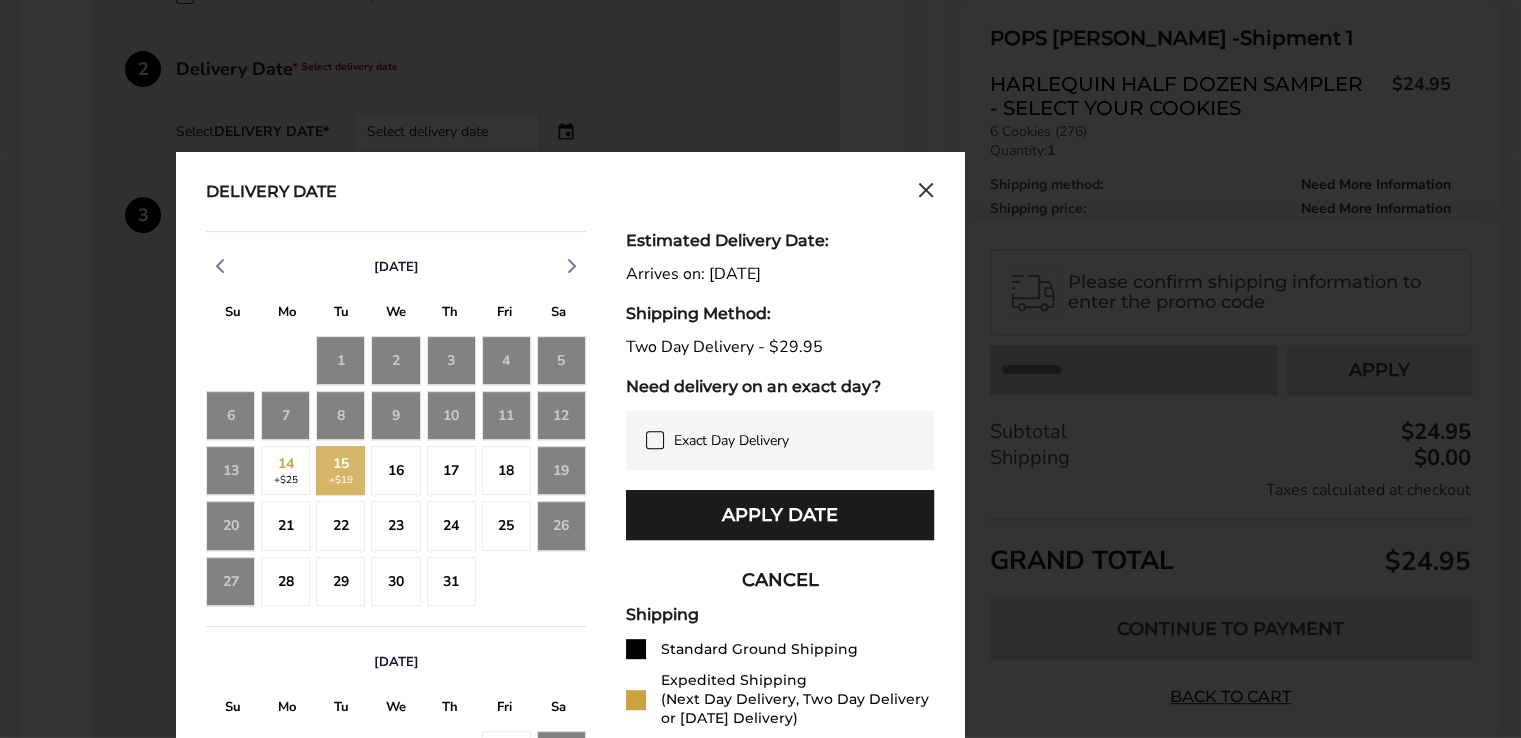 click on "16" 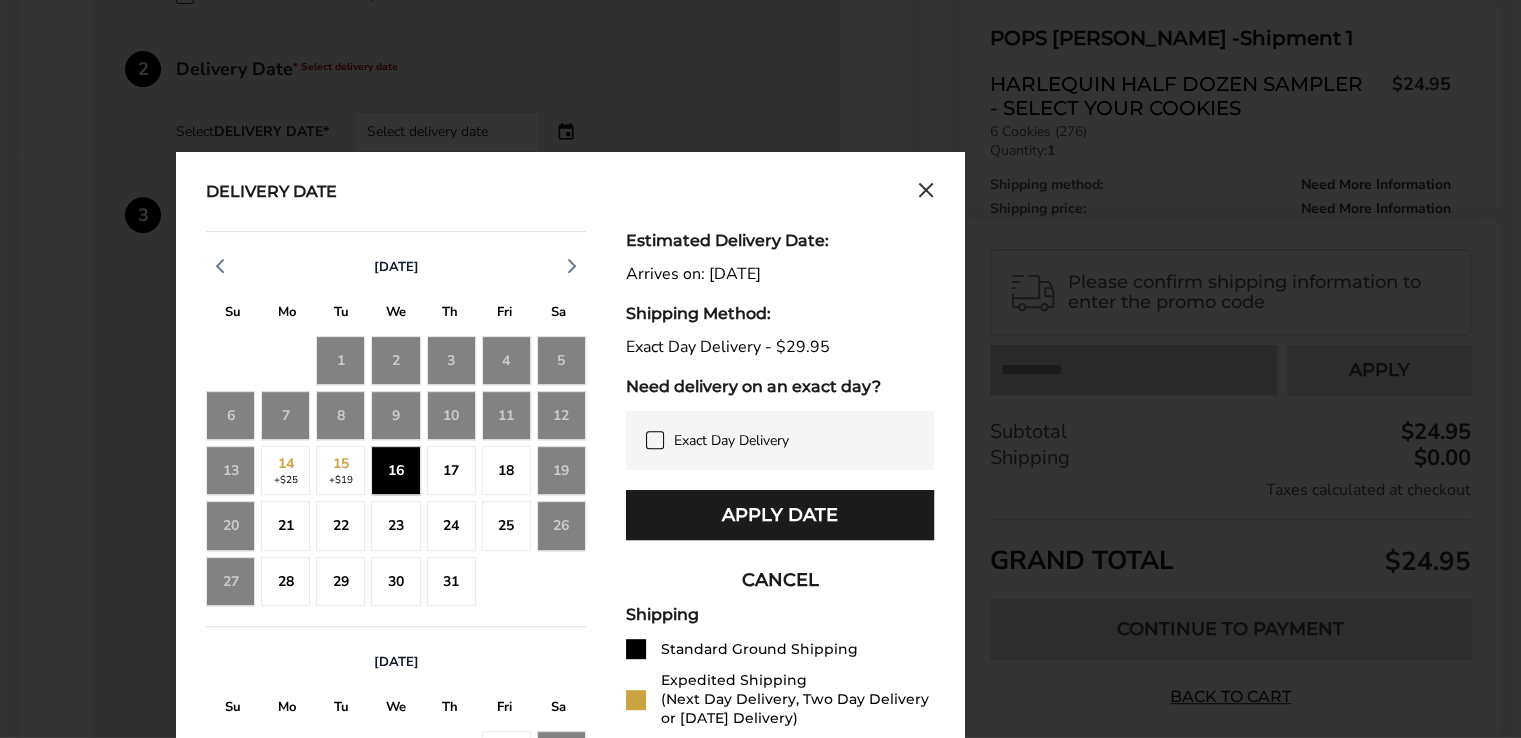 click on "17" 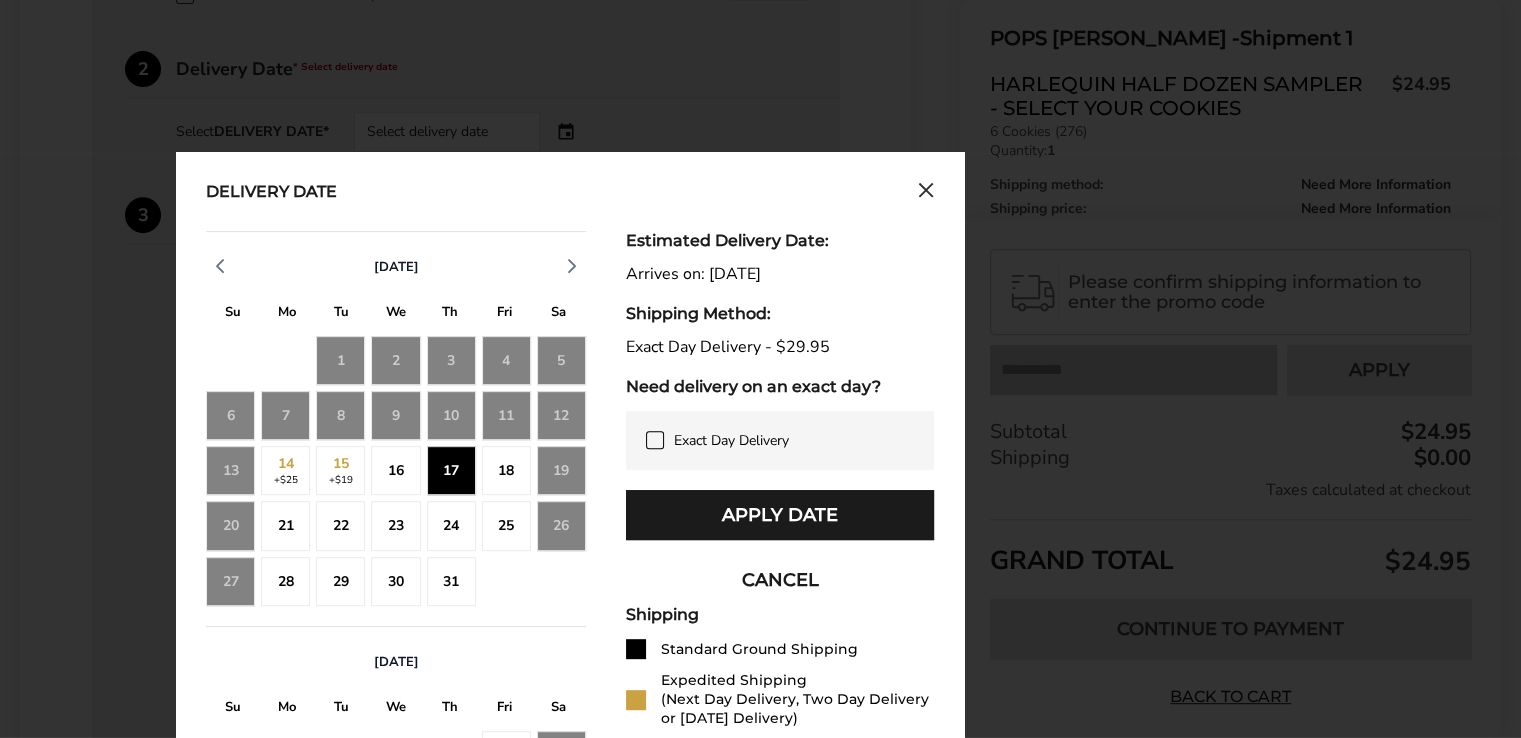 click on "18" 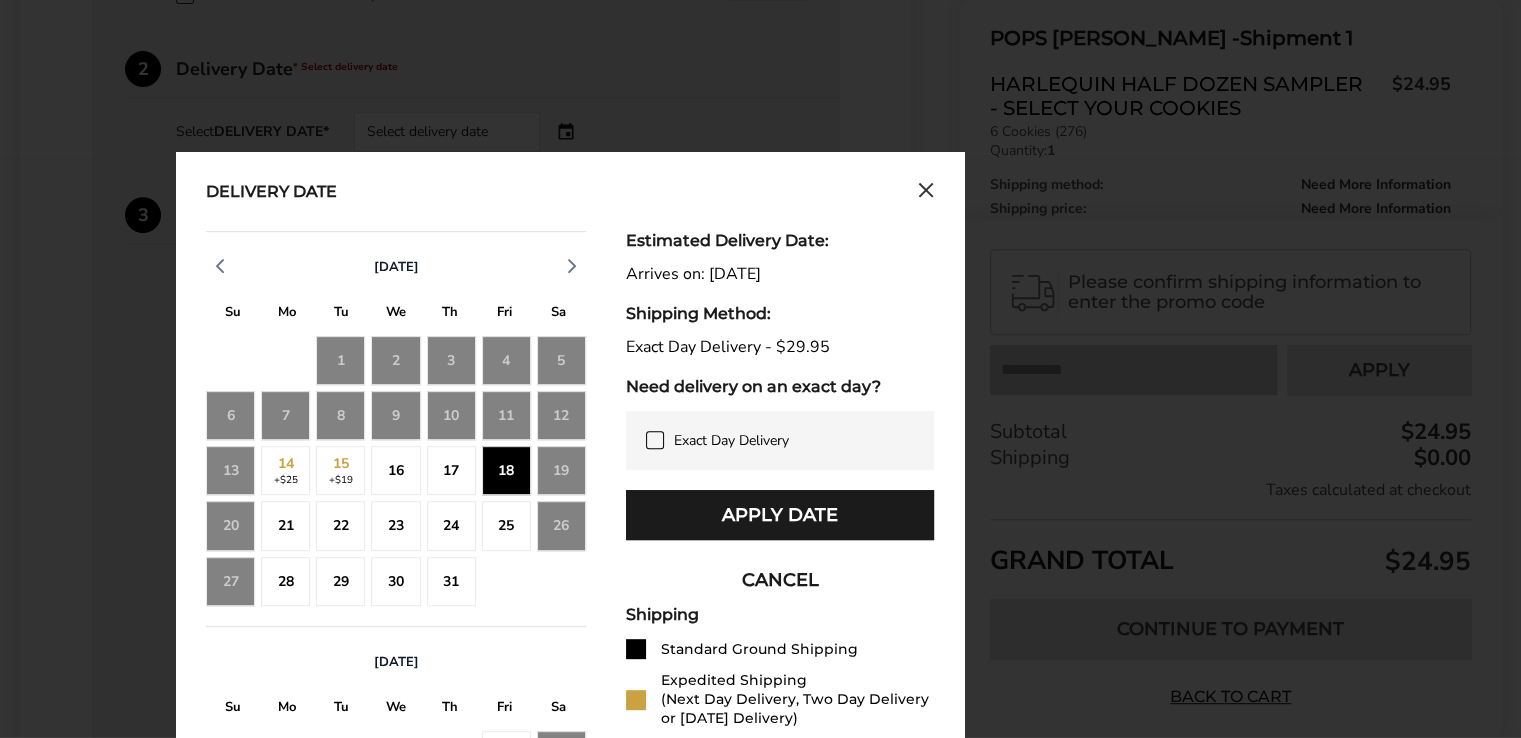 click 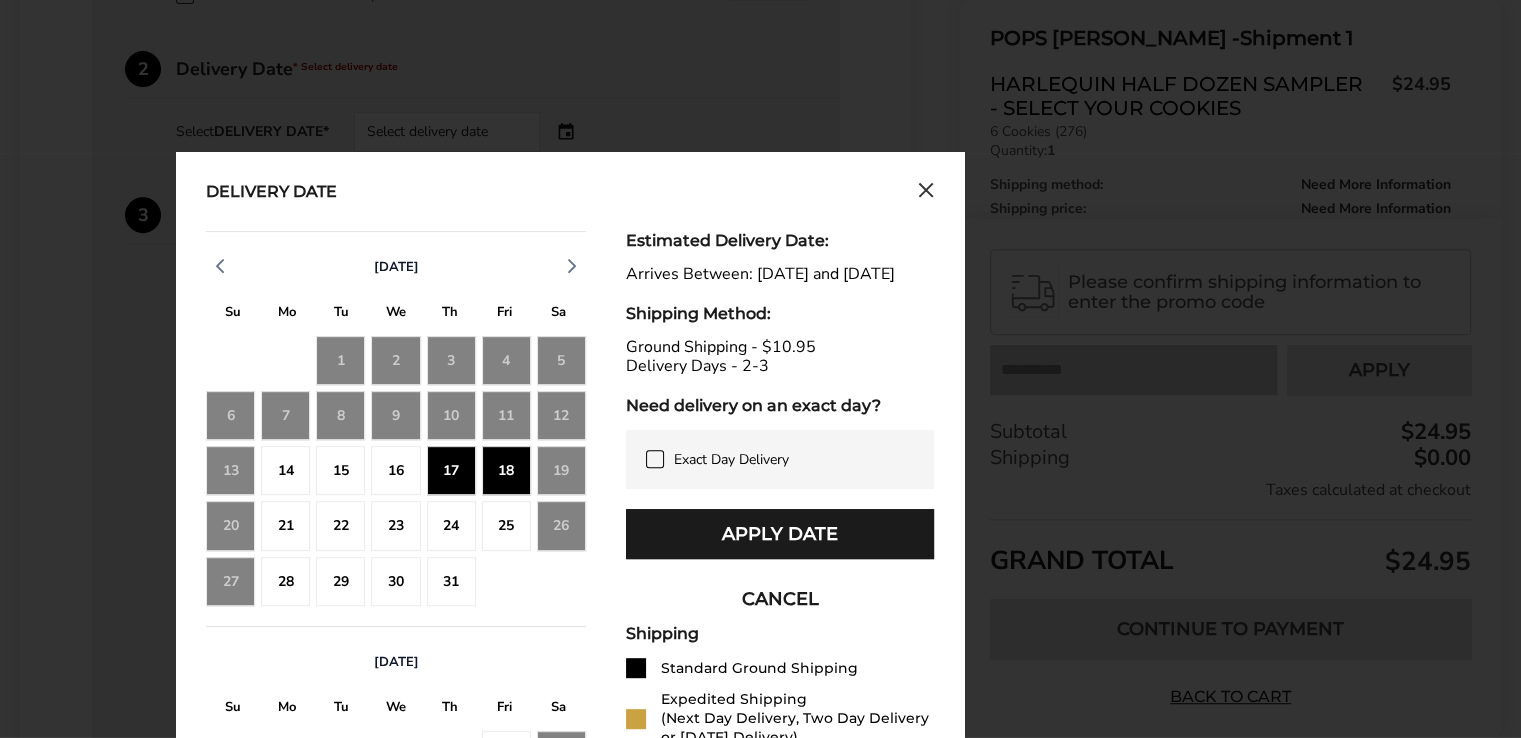click on "15" 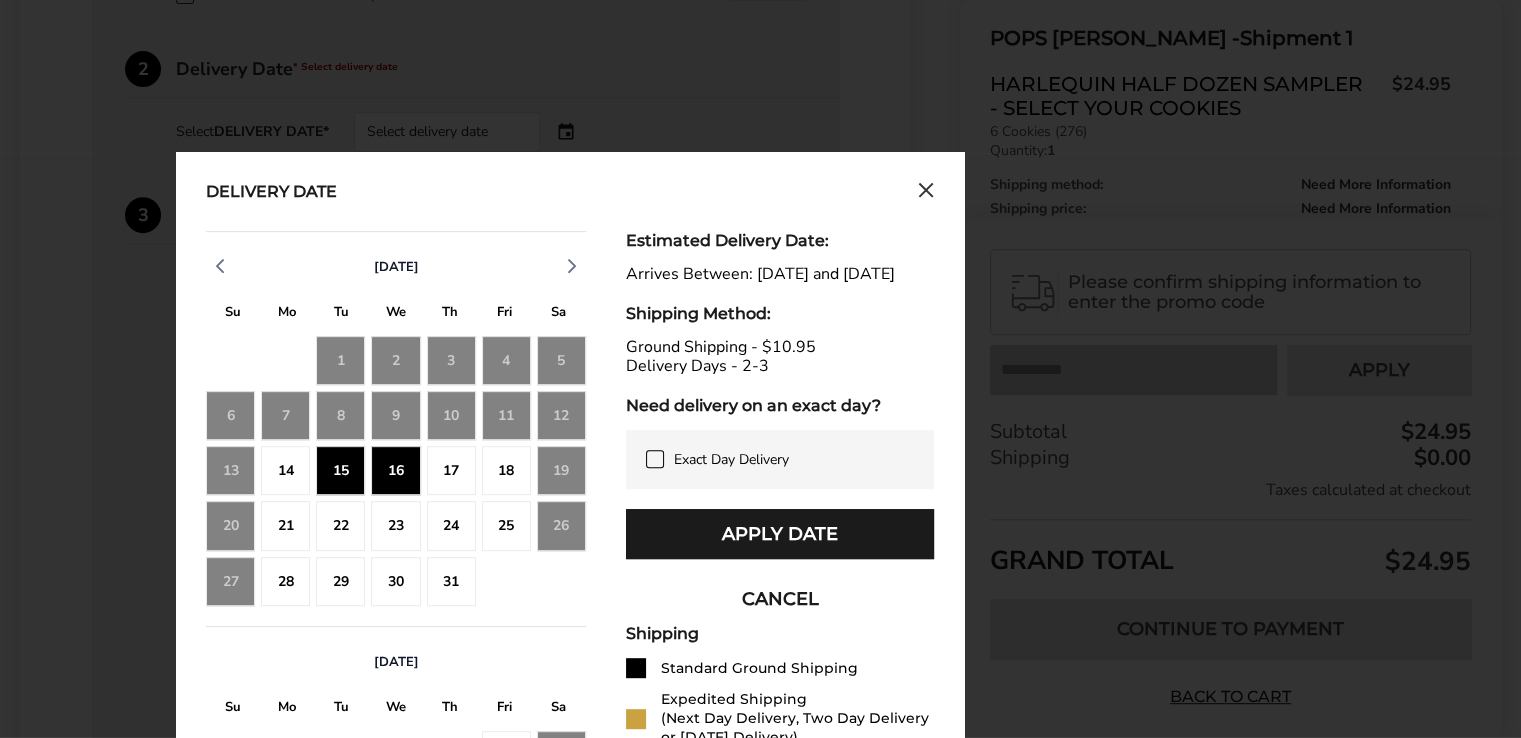click on "14" 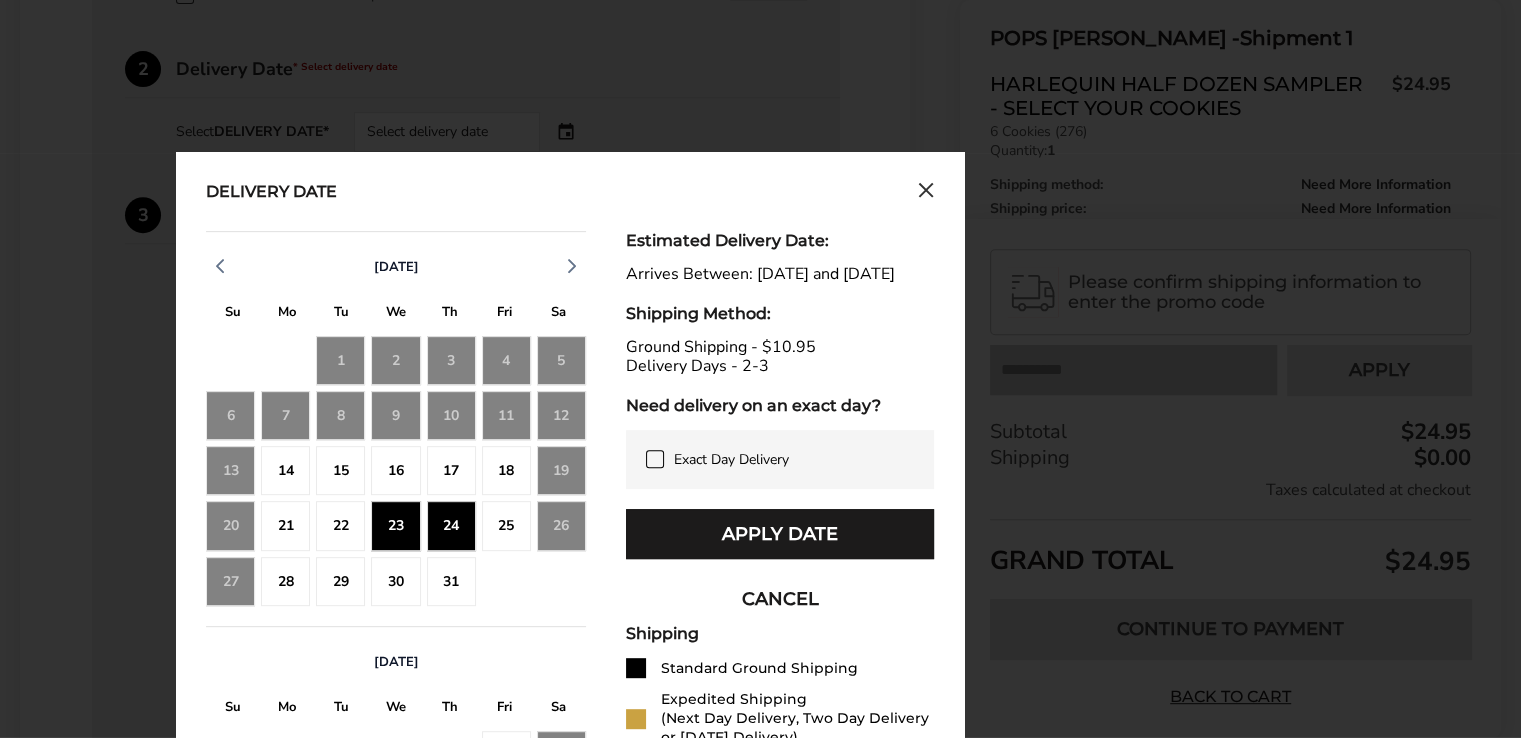 click on "14" 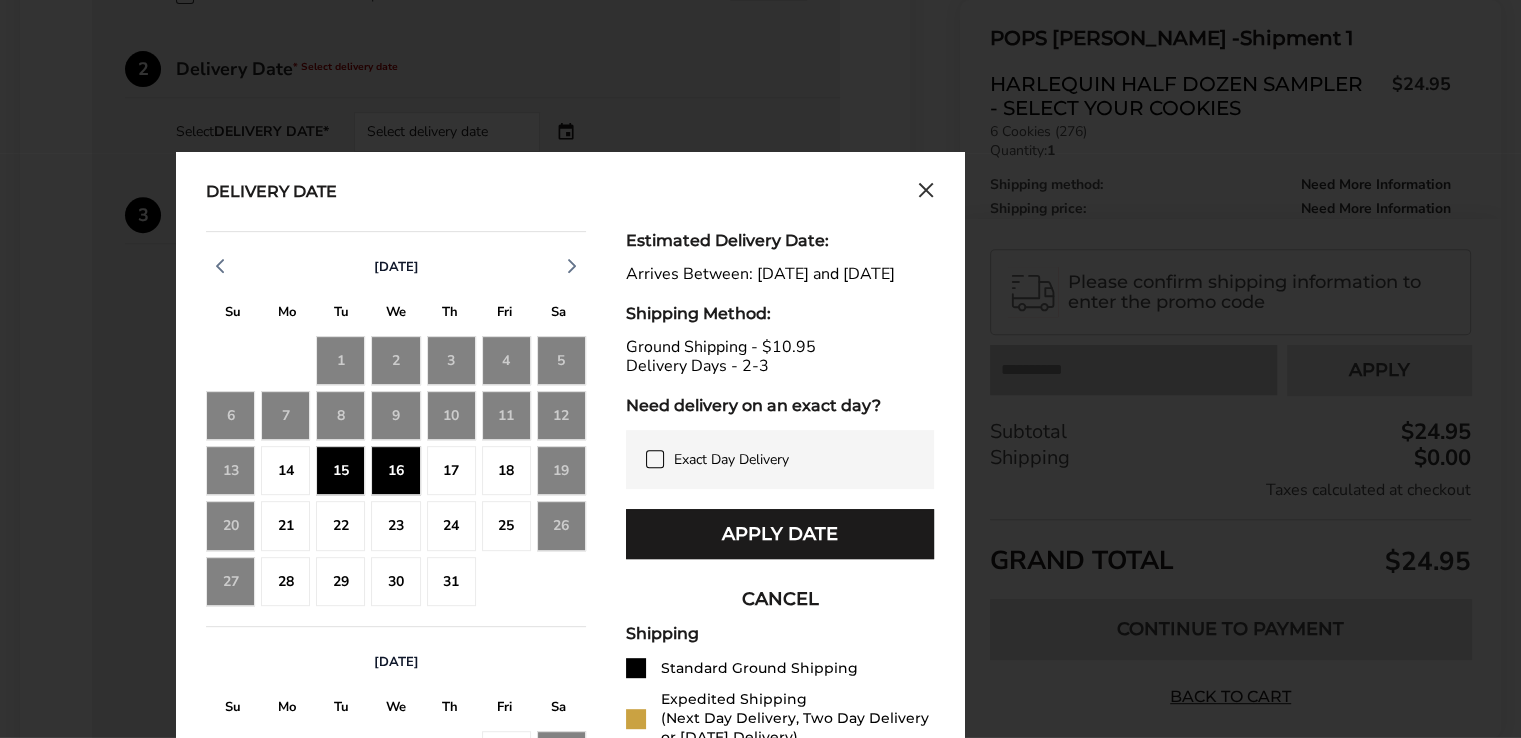 click on "14" 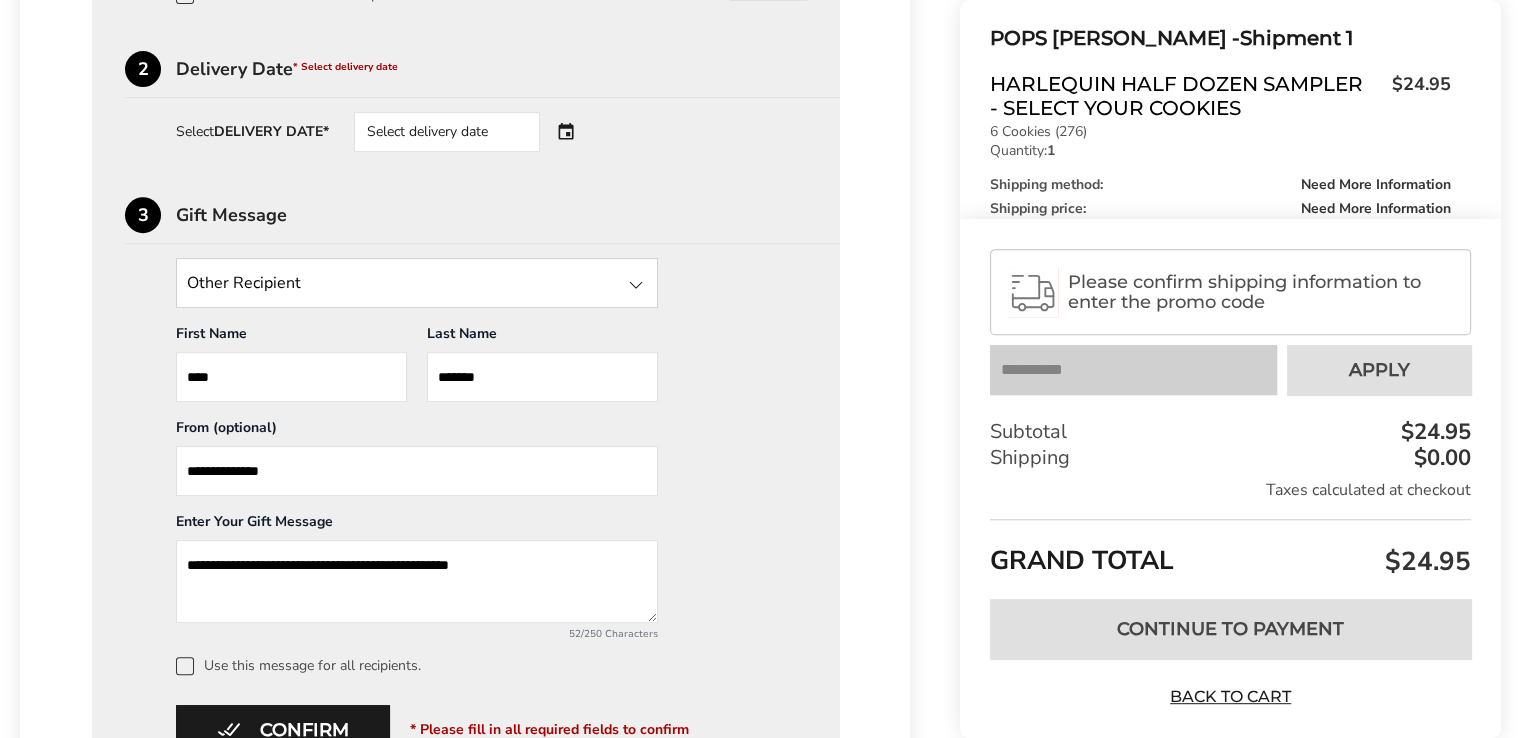 click on "Select delivery date" at bounding box center (475, 132) 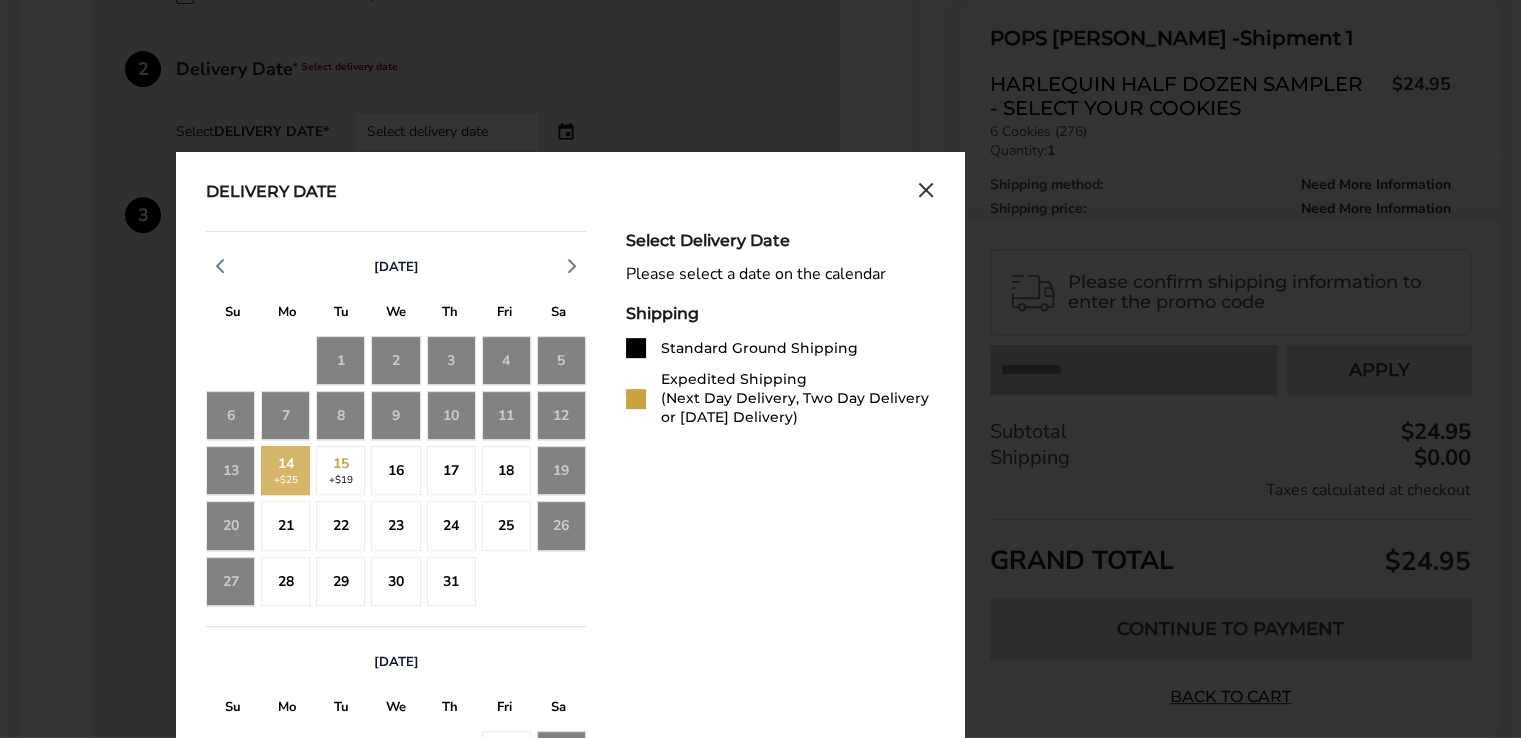 click on "14  +$25" 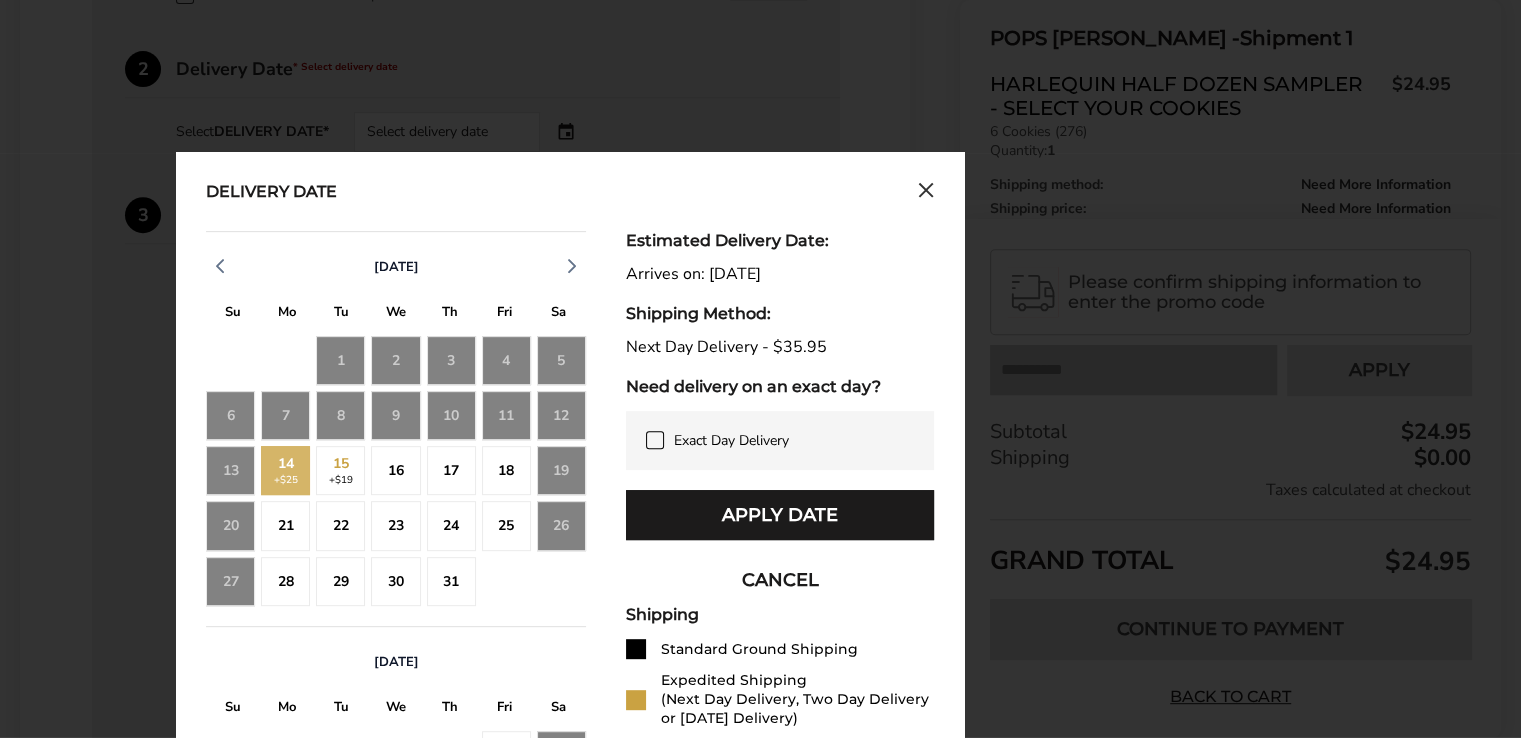 click on "15  +$19" 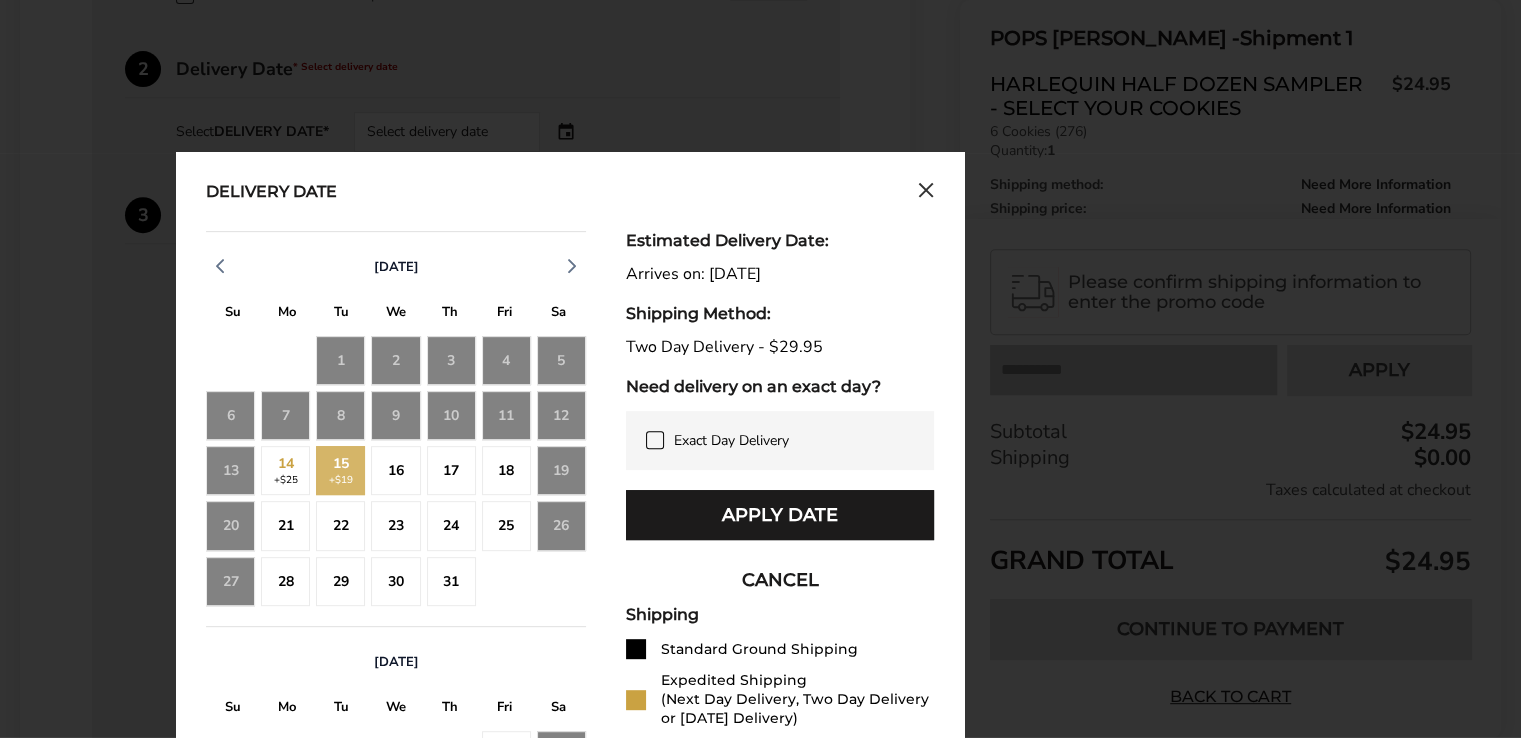 click on "14  +$25" 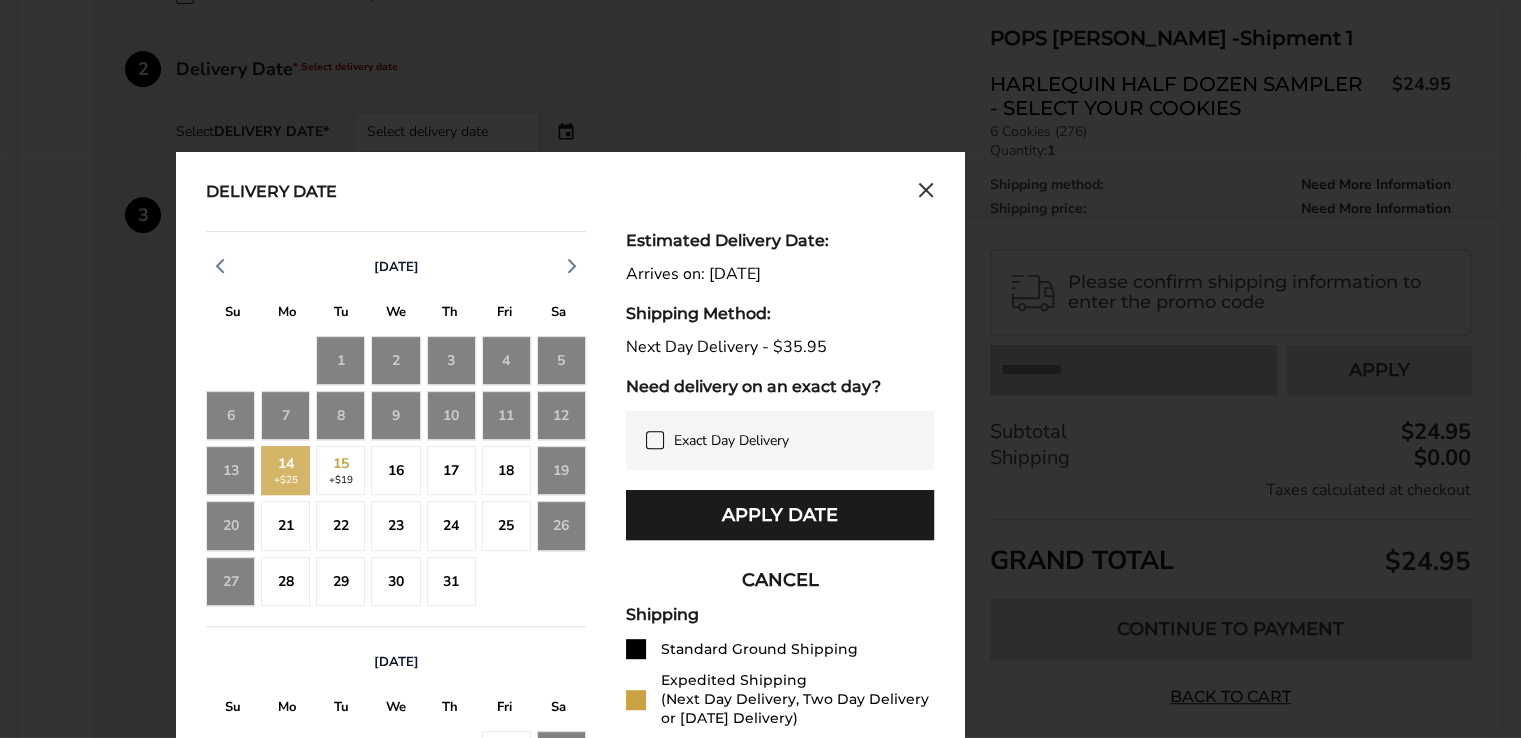 click 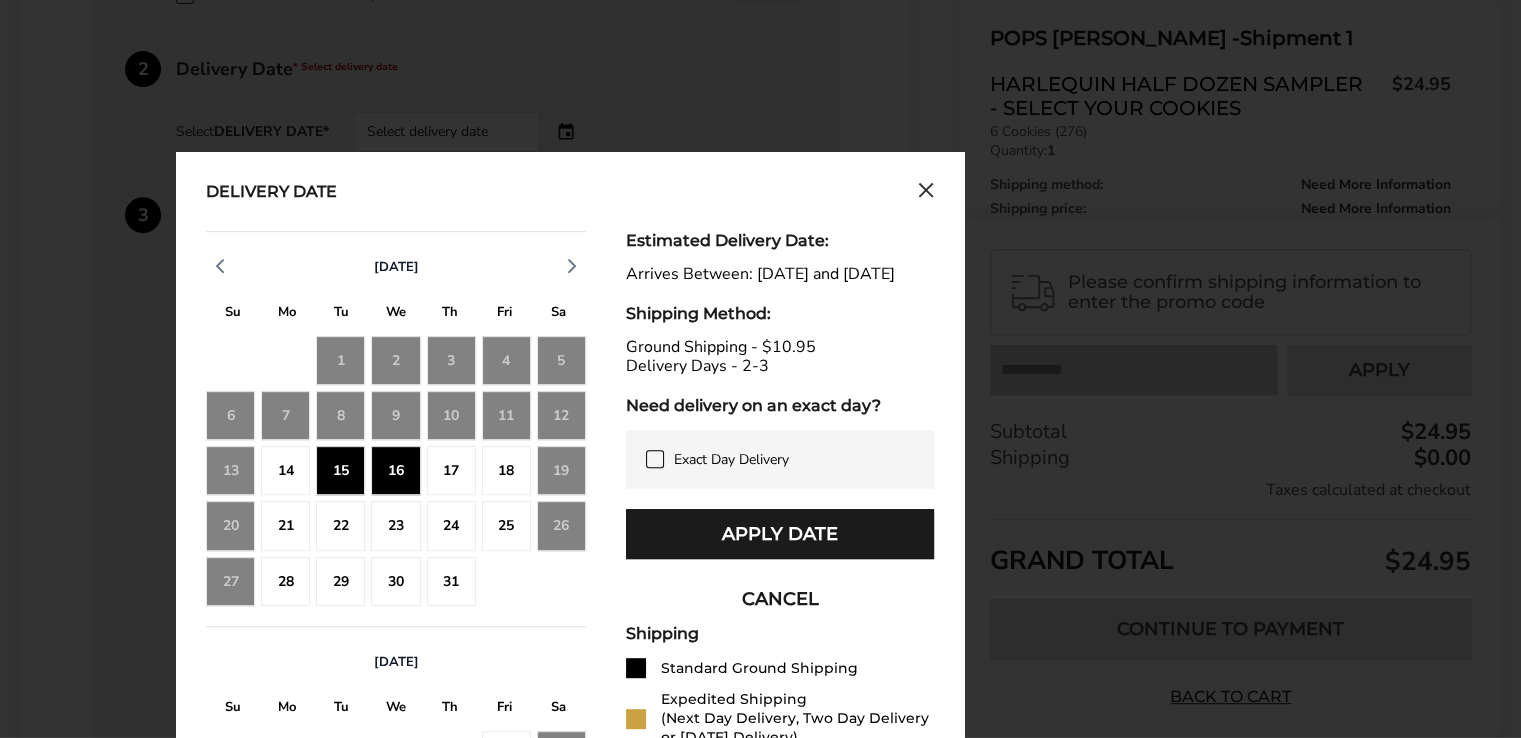 click on "14" 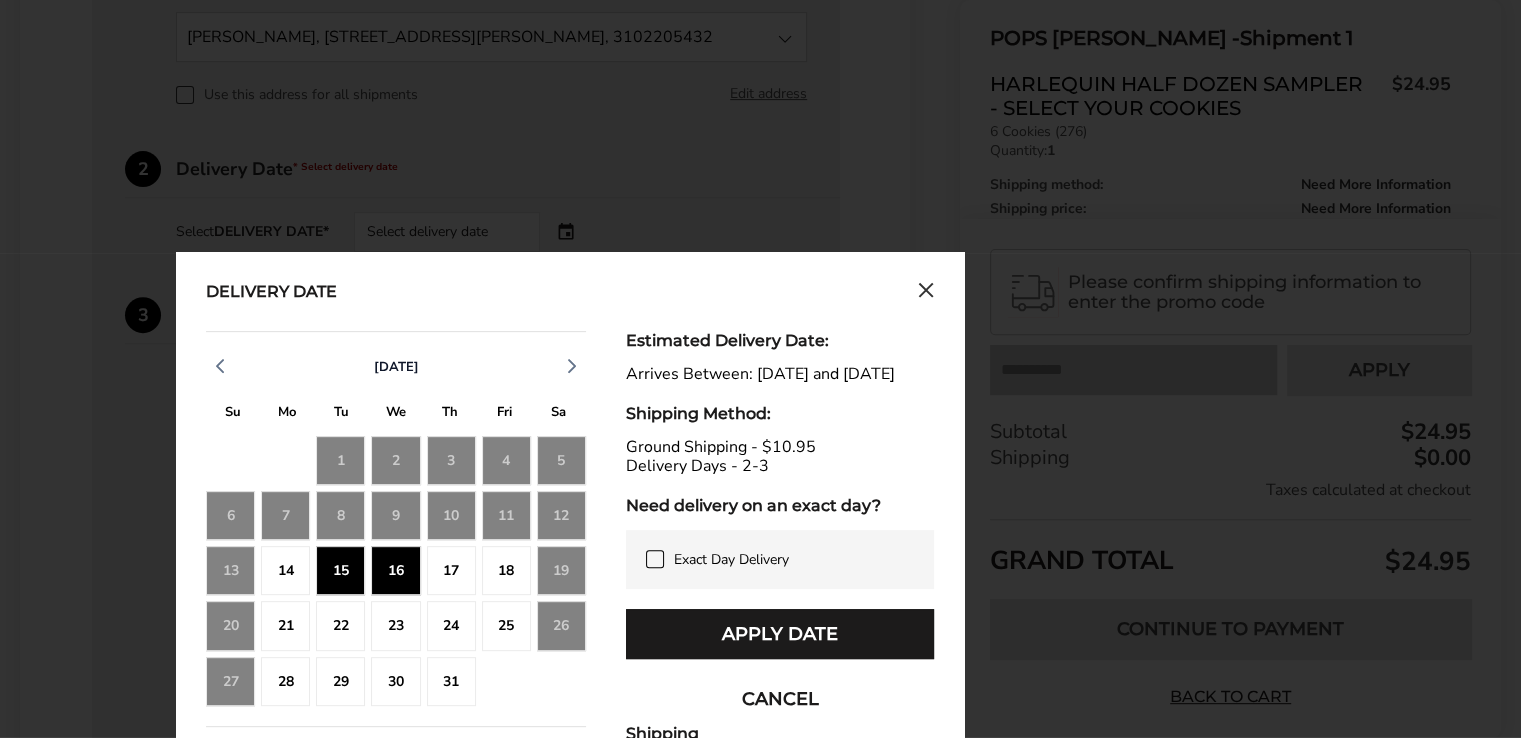 scroll, scrollTop: 777, scrollLeft: 0, axis: vertical 